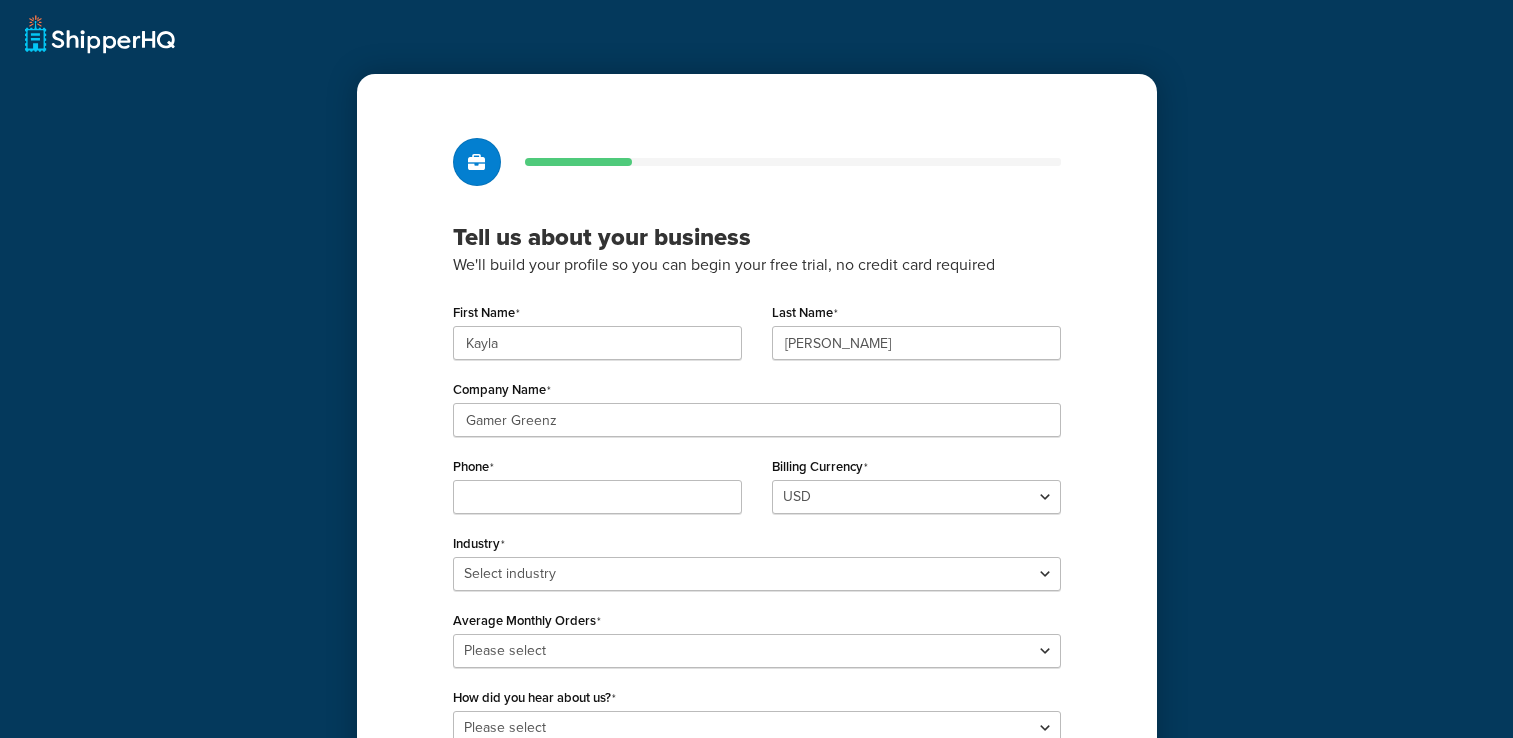 scroll, scrollTop: 0, scrollLeft: 0, axis: both 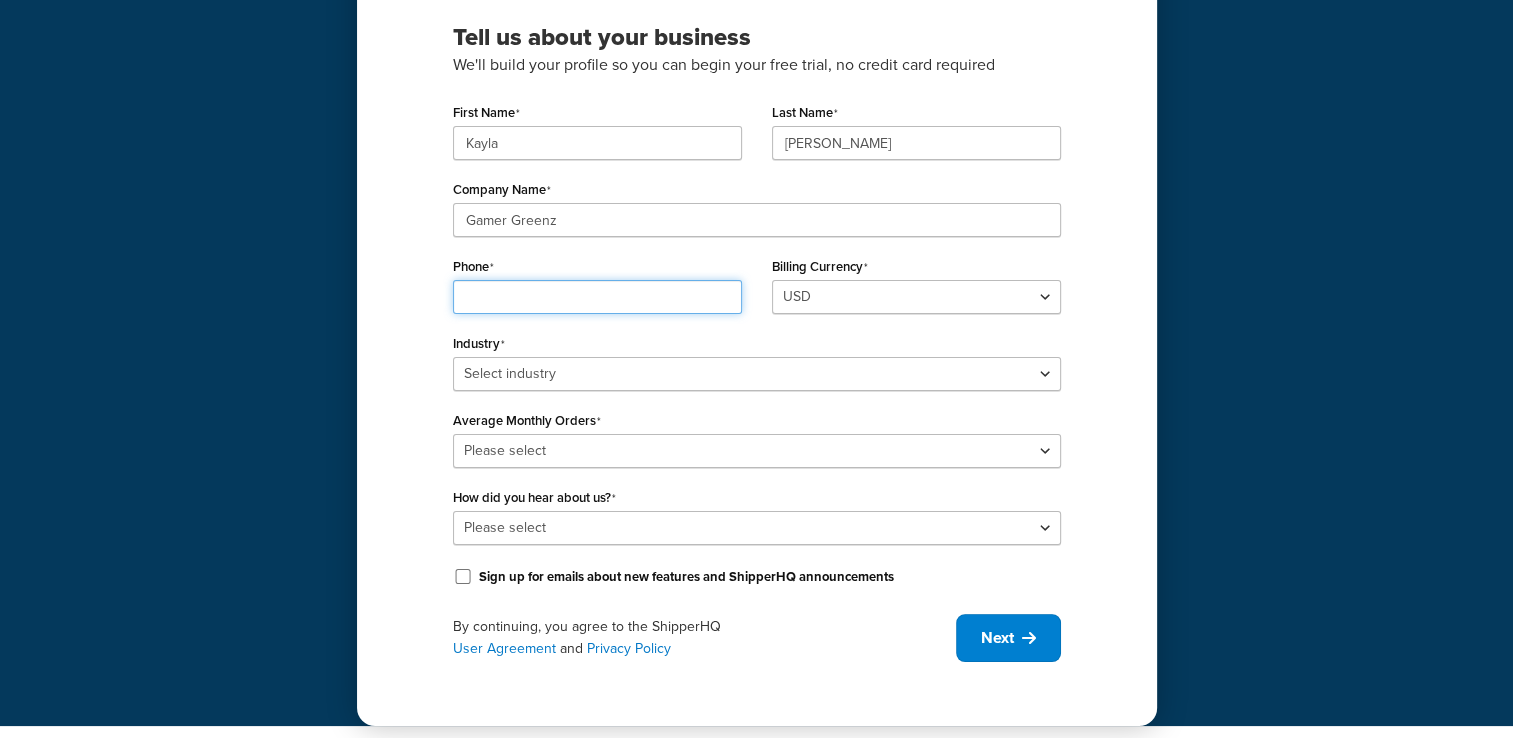 click on "Phone" at bounding box center (597, 297) 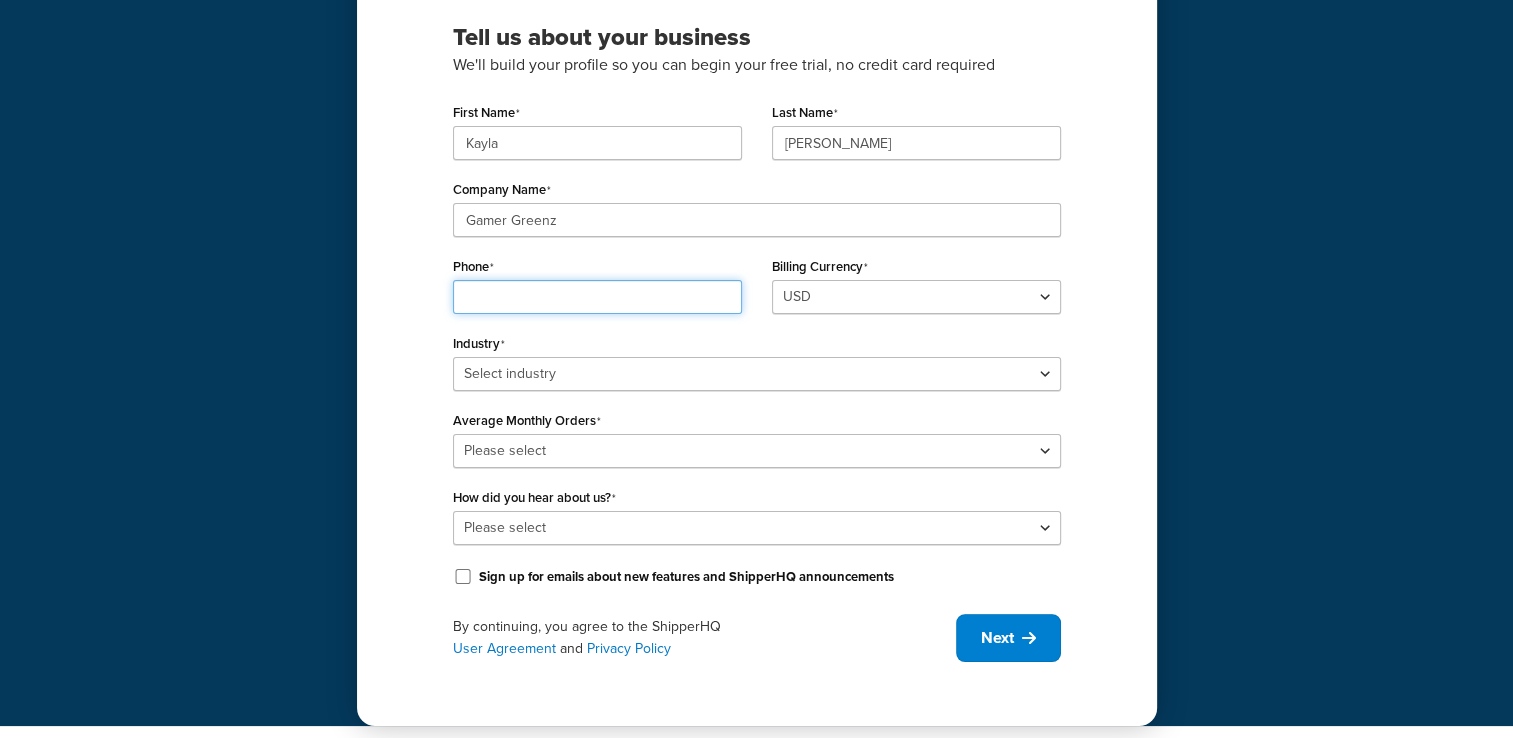type on "3366891039" 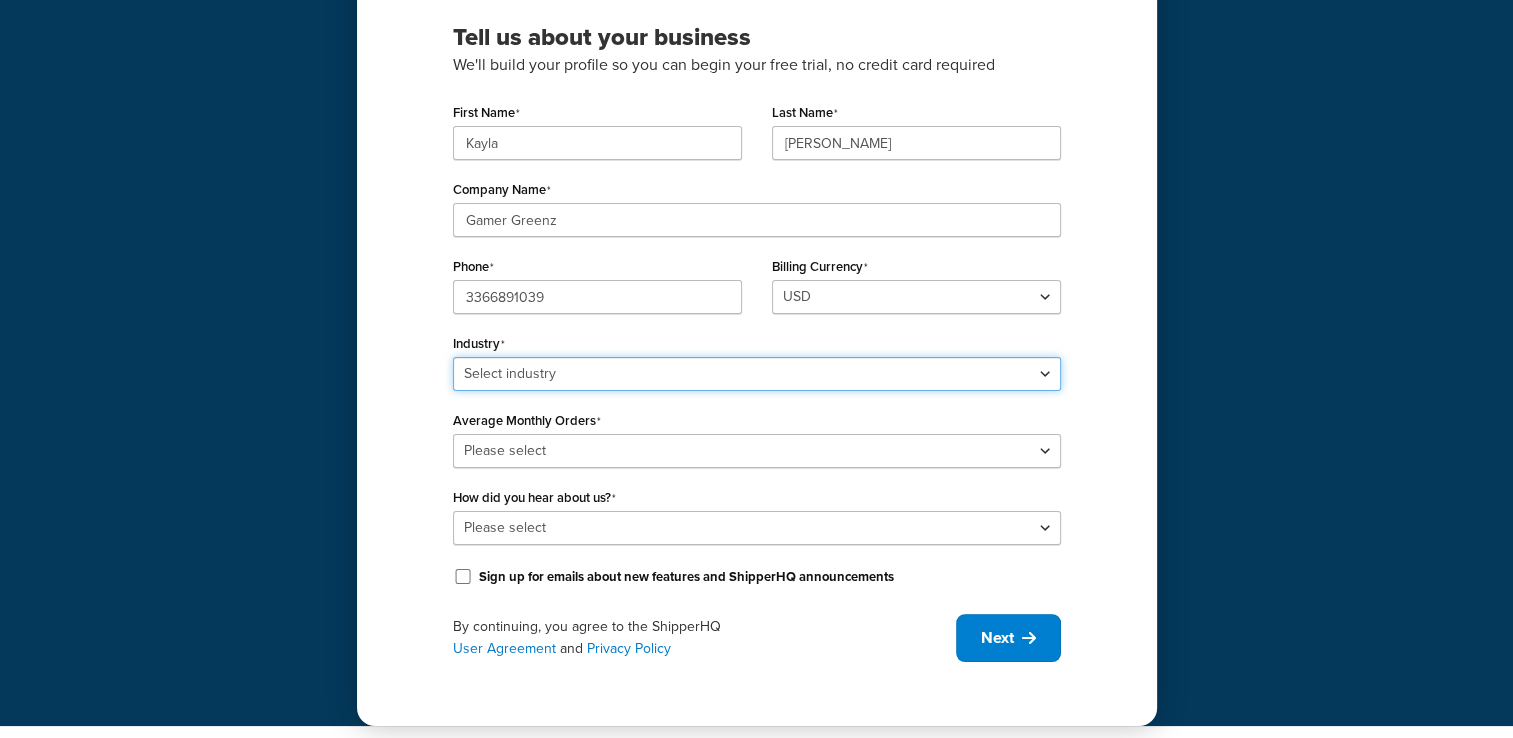 click on "Select industry  Automotive  Adult  Agriculture  Alcohol, Tobacco & CBD  Arts & Crafts  Baby  Books, Music & Entertainment  Business Equipment & Supplies  Chemical & Hazardous Materials  Computer & Electronics  Construction  Displays & Staging  Education  Fashion & Beauty  Food & Nutrition  Gym & Fitness  Home & Garden  Machinery & Manufacturing  Medical & Pharmacy  Pet Supplies & Live Animals  Restaurant & Catering Equipment  Sporting Goods & Recreation  Toys, Games, Hobbies & Party  Wholesale  Other" at bounding box center [757, 374] 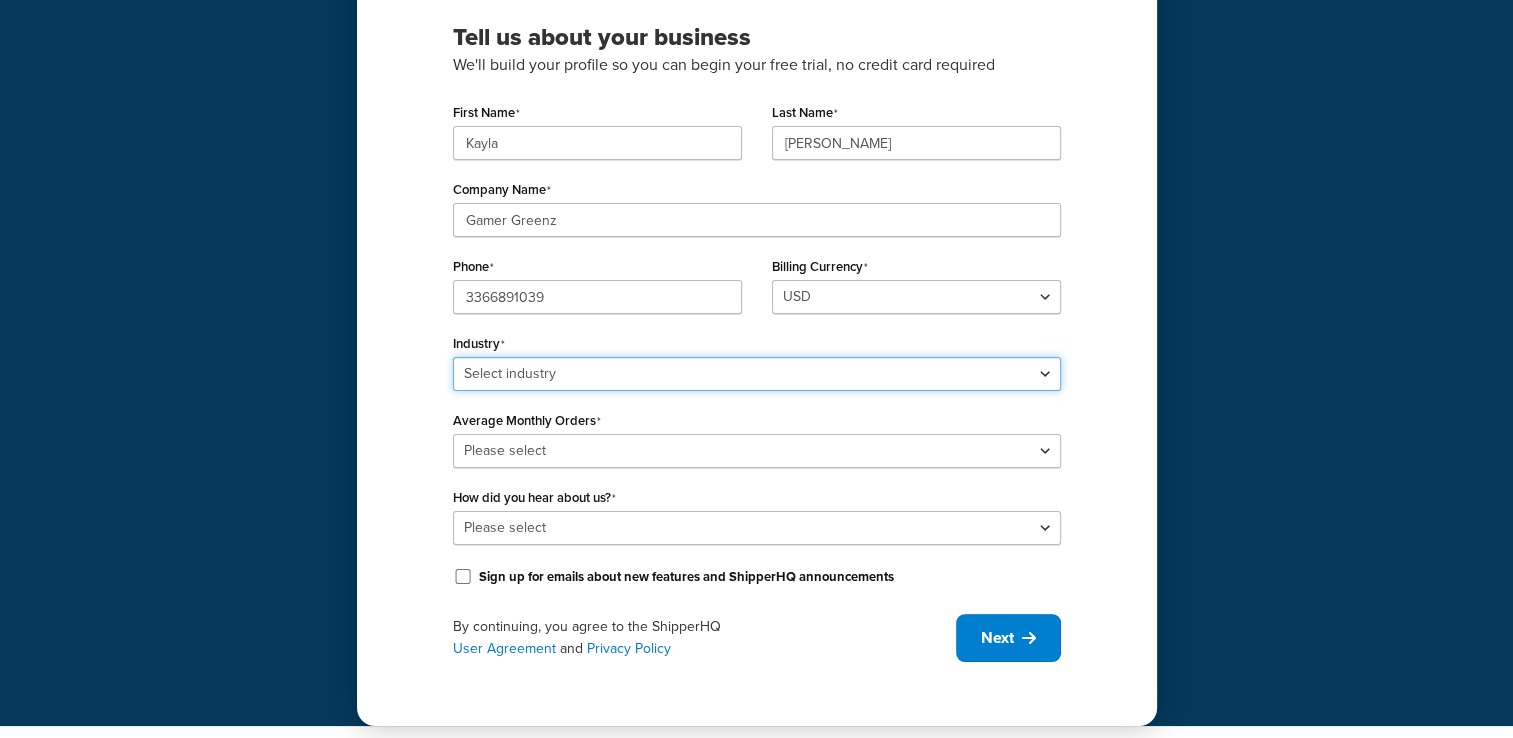 select on "25" 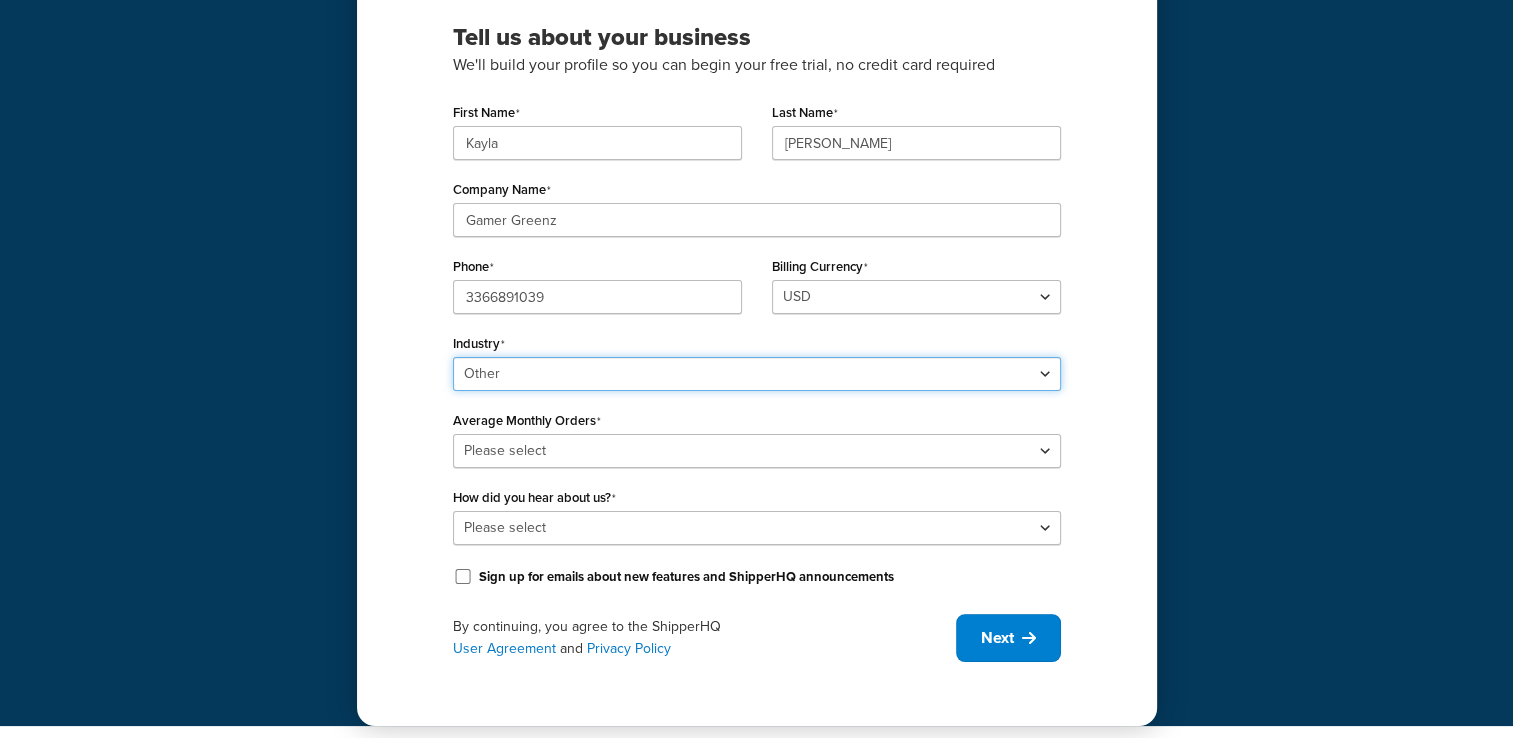 click on "Select industry  Automotive  Adult  Agriculture  Alcohol, Tobacco & CBD  Arts & Crafts  Baby  Books, Music & Entertainment  Business Equipment & Supplies  Chemical & Hazardous Materials  Computer & Electronics  Construction  Displays & Staging  Education  Fashion & Beauty  Food & Nutrition  Gym & Fitness  Home & Garden  Machinery & Manufacturing  Medical & Pharmacy  Pet Supplies & Live Animals  Restaurant & Catering Equipment  Sporting Goods & Recreation  Toys, Games, Hobbies & Party  Wholesale  Other" at bounding box center [757, 374] 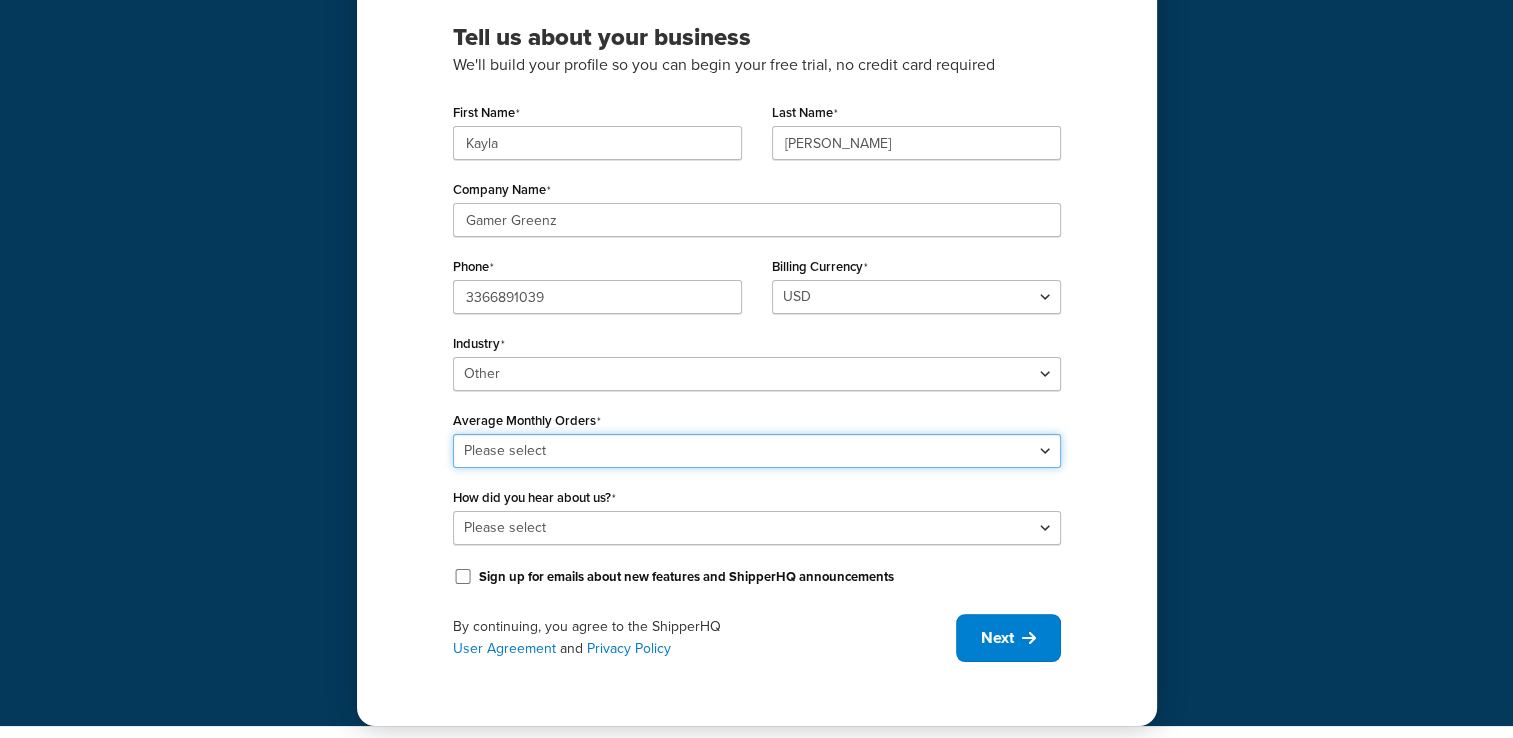 click on "Please select  0-500  501-1,000  1,001-10,000  10,001-20,000  Over 20,000" at bounding box center (757, 451) 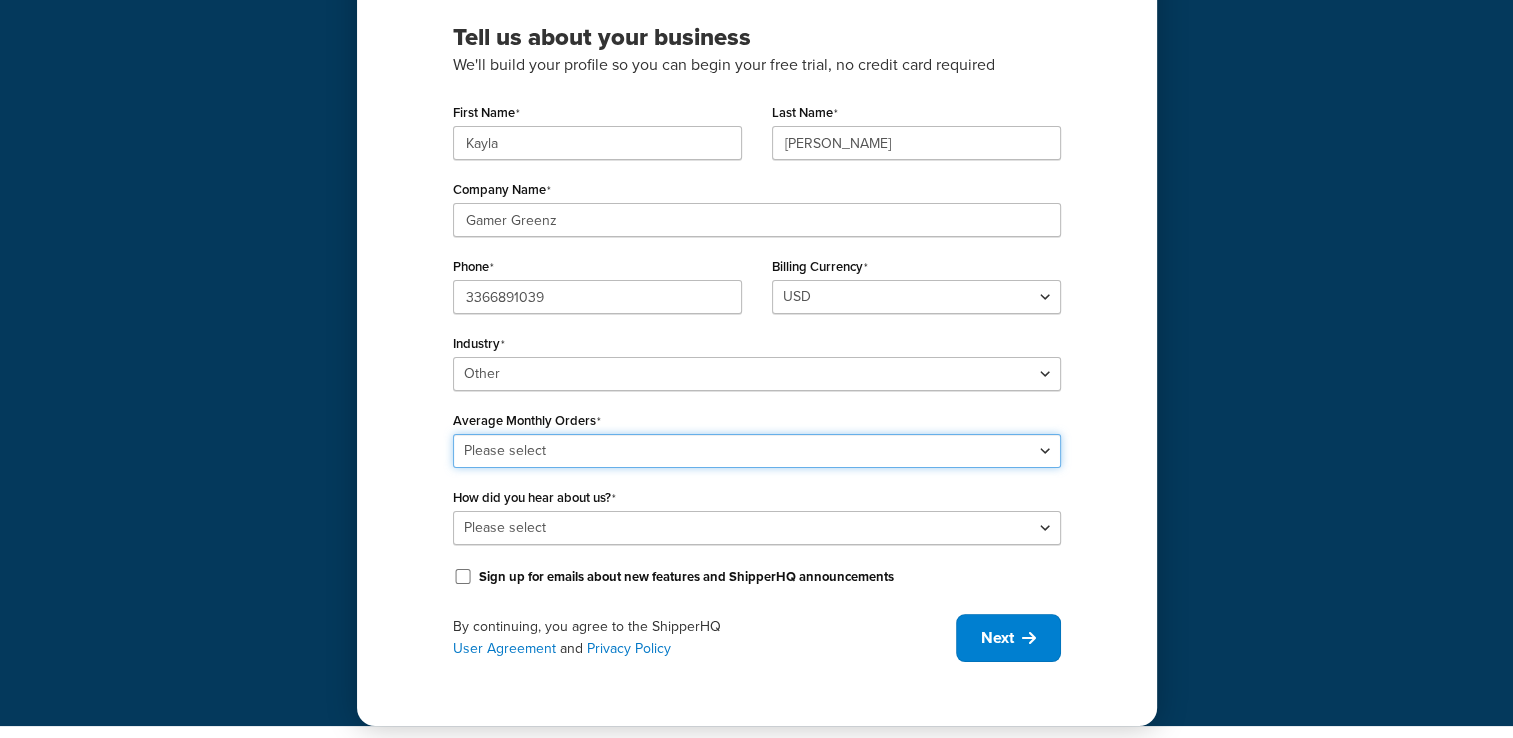 select on "1" 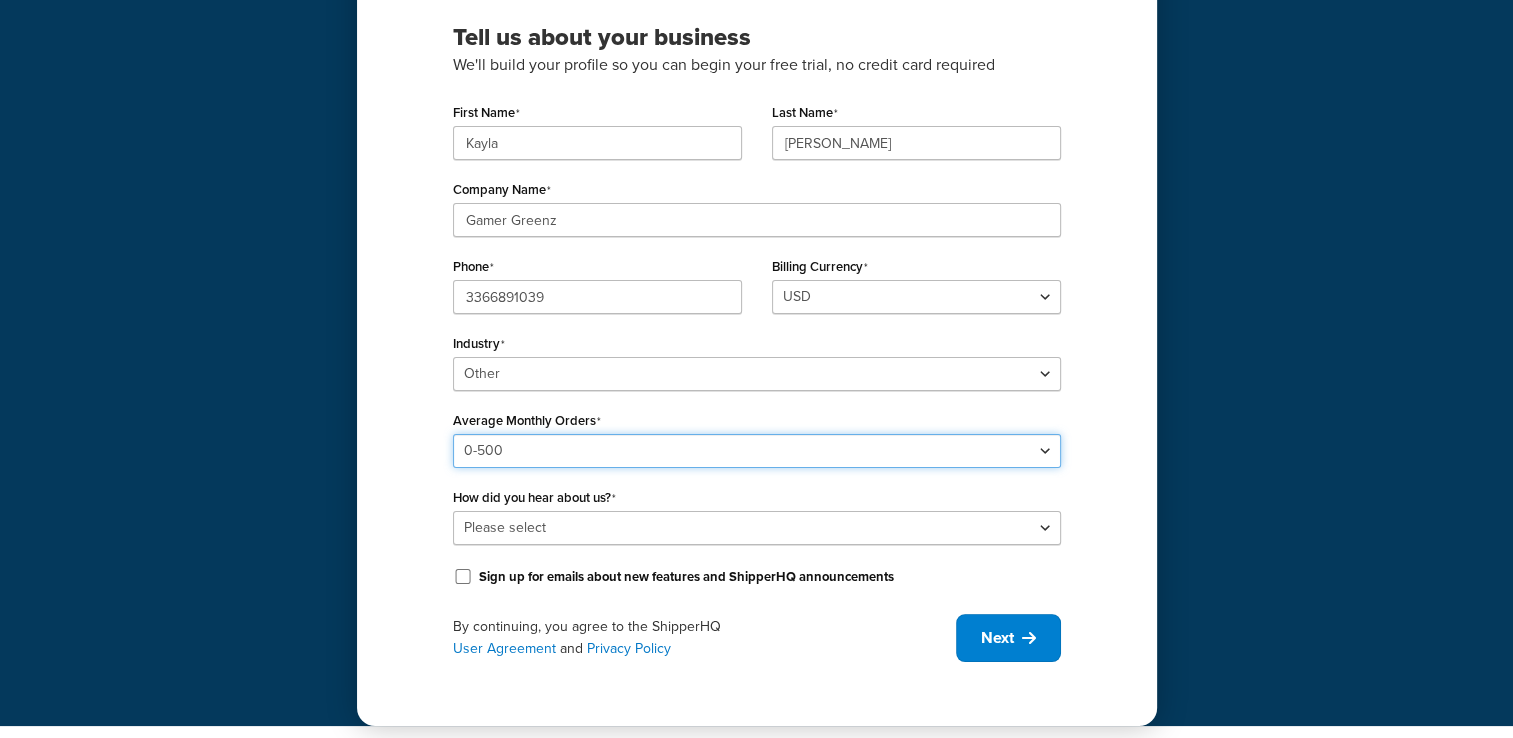 click on "Please select  0-500  501-1,000  1,001-10,000  10,001-20,000  Over 20,000" at bounding box center (757, 451) 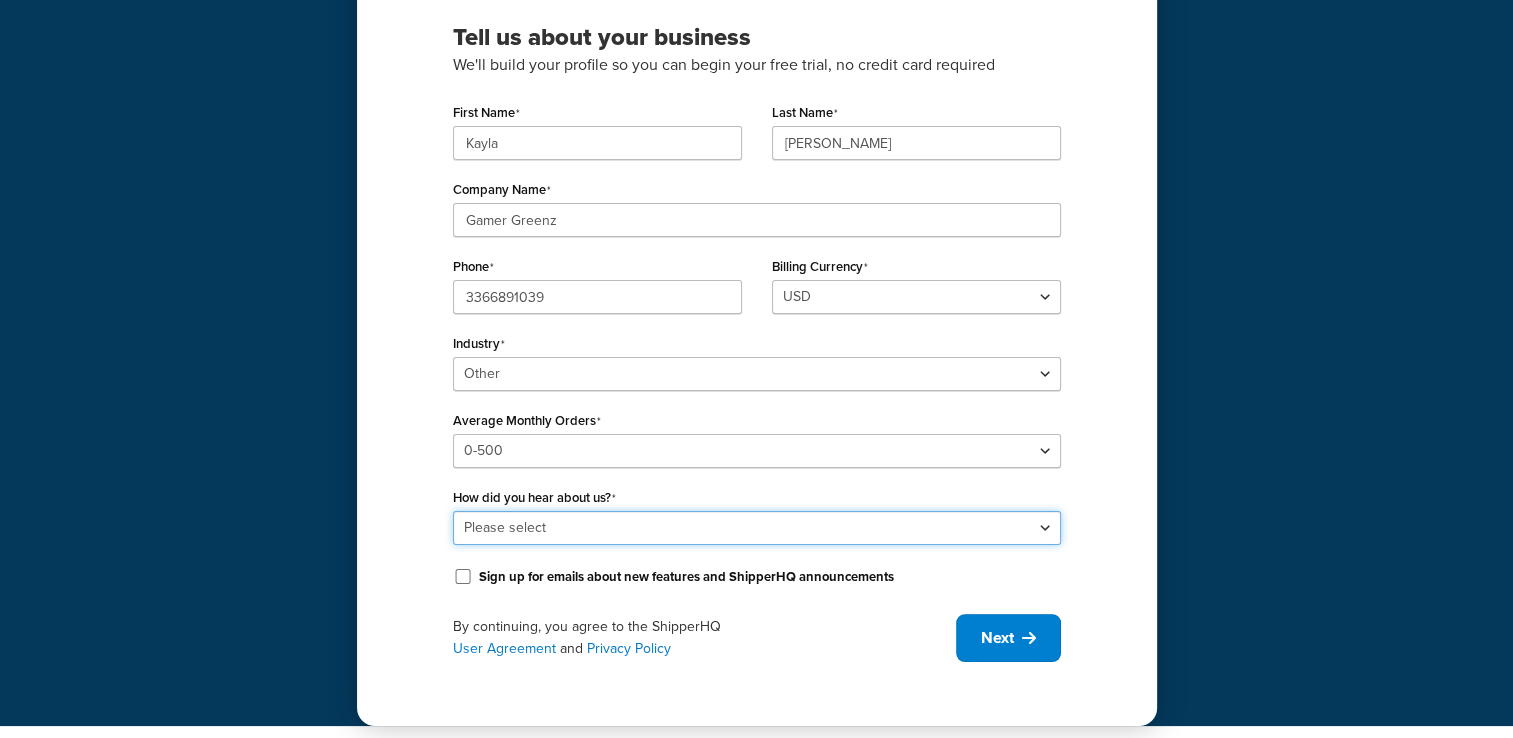 click on "Please select  Online Search  App Store or Marketplace Listing  Referred by Agency  Social Media  Industry Event or Meetup  Blog Post  Community Forum  Software Review Site  AI Recommendation  Other" at bounding box center (757, 528) 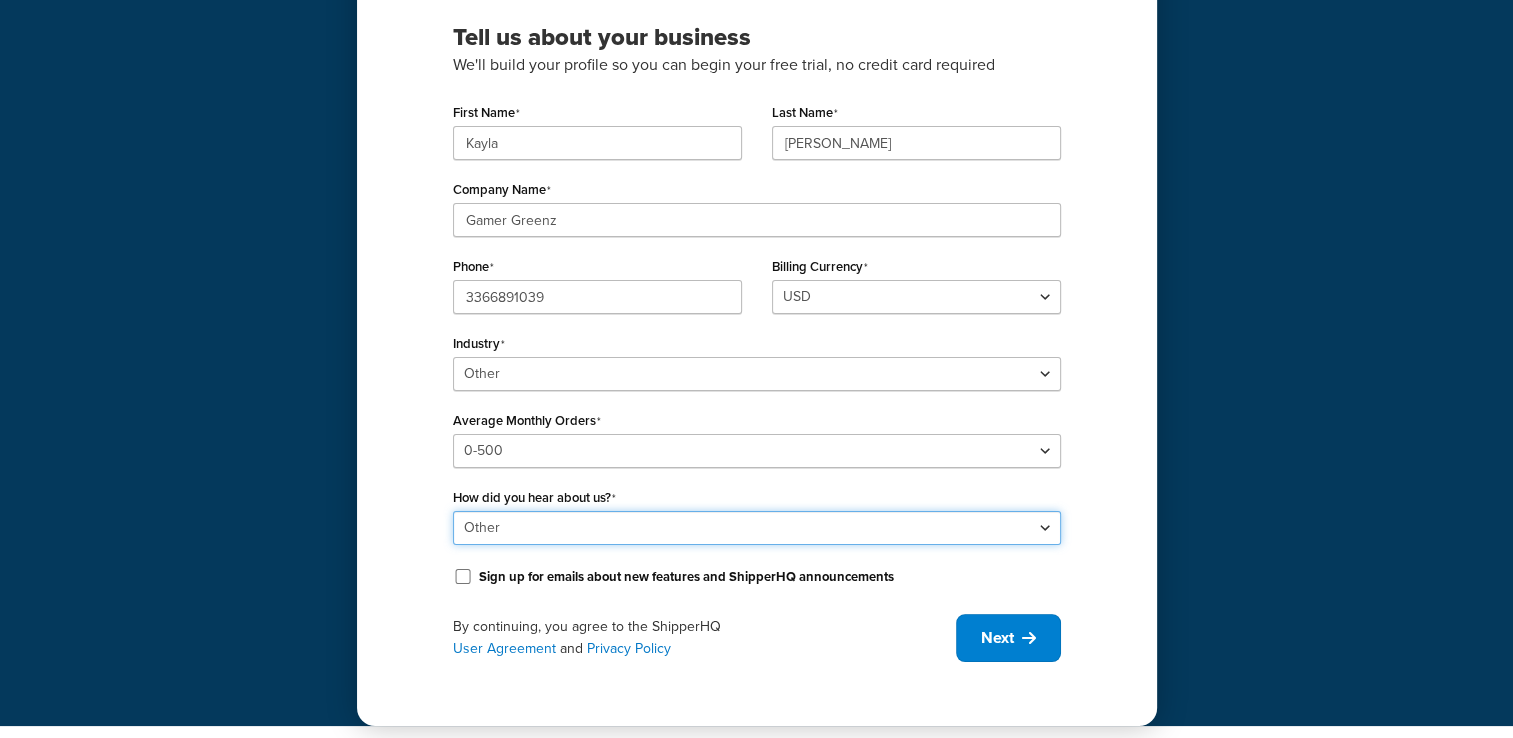 click on "Please select  Online Search  App Store or Marketplace Listing  Referred by Agency  Social Media  Industry Event or Meetup  Blog Post  Community Forum  Software Review Site  AI Recommendation  Other" at bounding box center [757, 528] 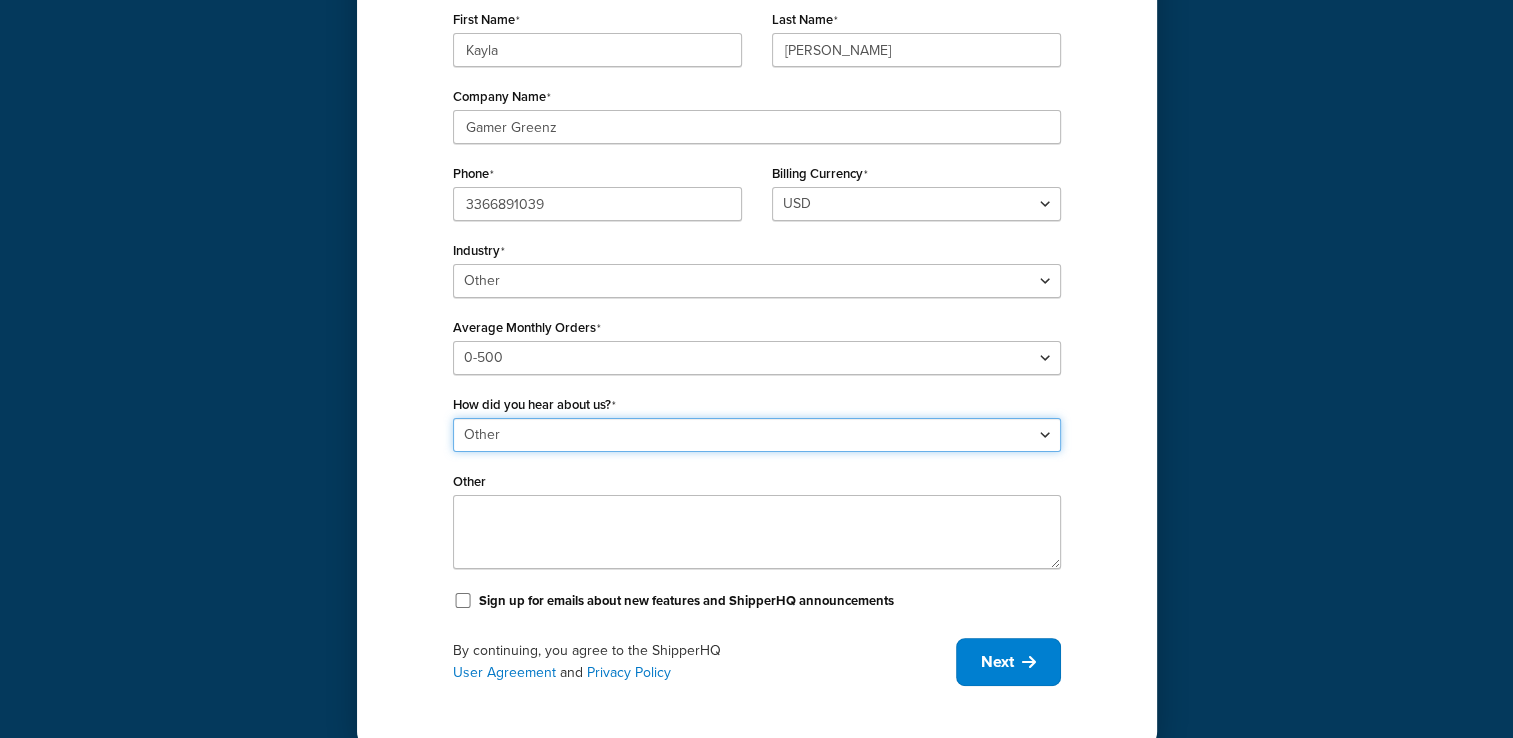 scroll, scrollTop: 300, scrollLeft: 0, axis: vertical 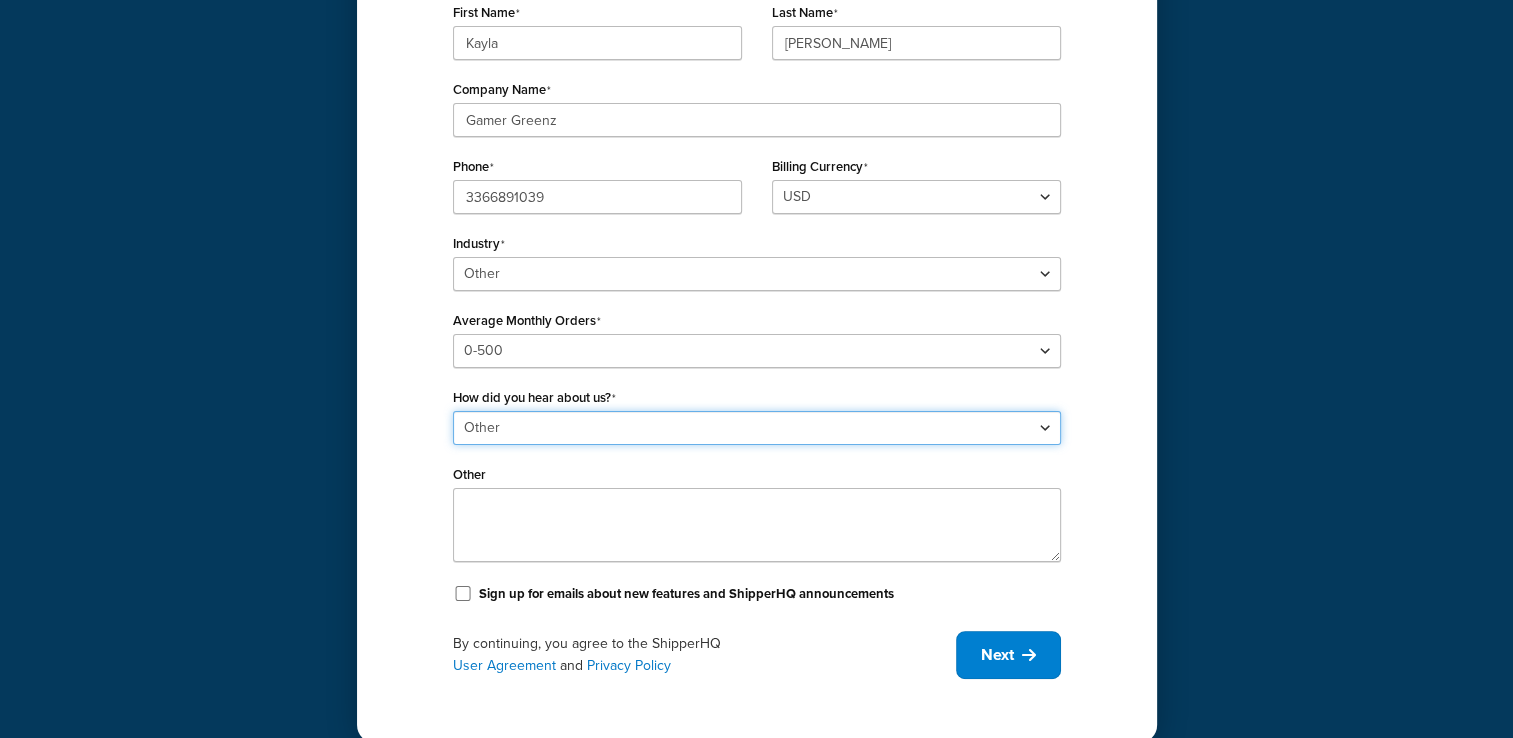 click on "Please select  Online Search  App Store or Marketplace Listing  Referred by Agency  Social Media  Industry Event or Meetup  Blog Post  Community Forum  Software Review Site  AI Recommendation  Other" at bounding box center (757, 428) 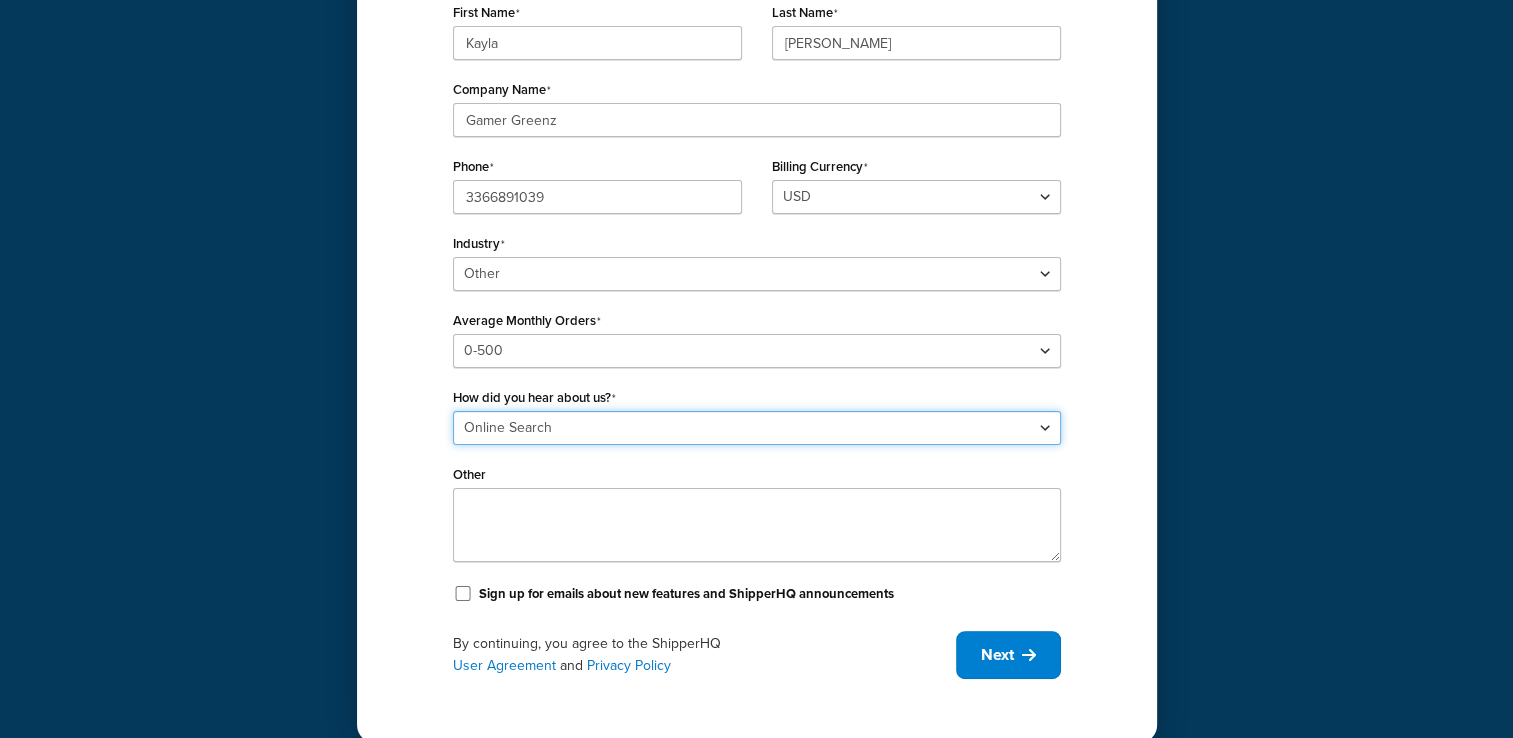 click on "Please select  Online Search  App Store or Marketplace Listing  Referred by Agency  Social Media  Industry Event or Meetup  Blog Post  Community Forum  Software Review Site  AI Recommendation  Other" at bounding box center [757, 428] 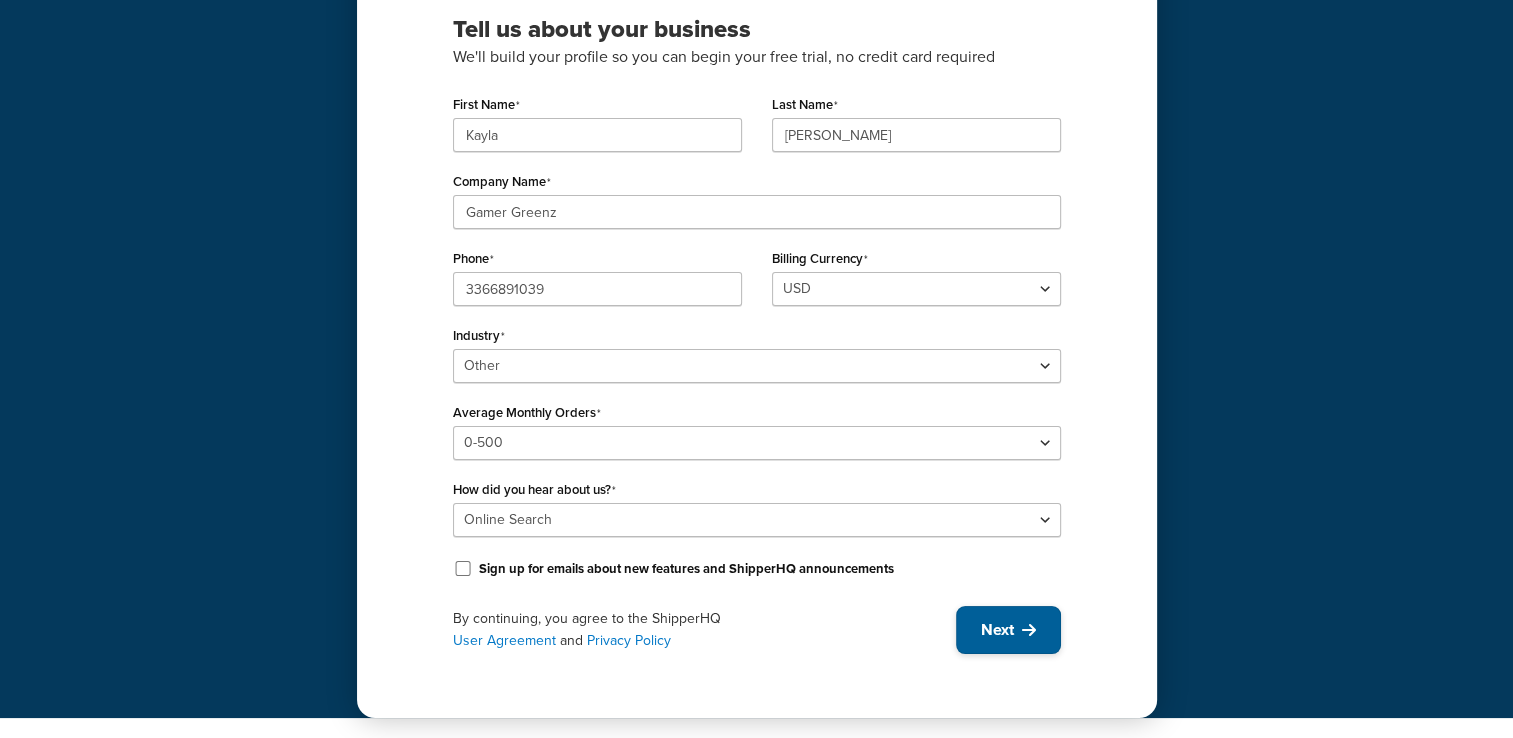 click on "Next" at bounding box center [997, 630] 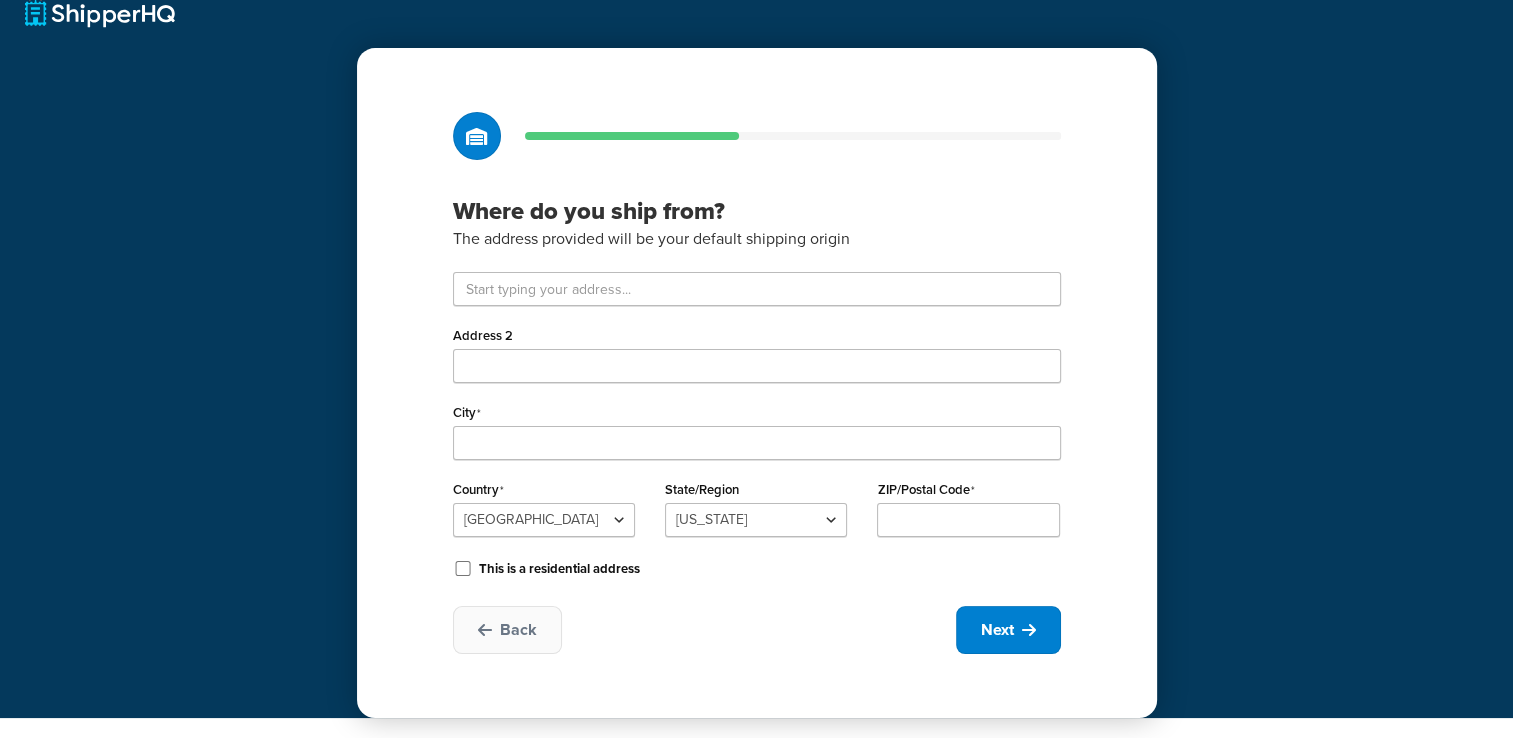 scroll, scrollTop: 25, scrollLeft: 0, axis: vertical 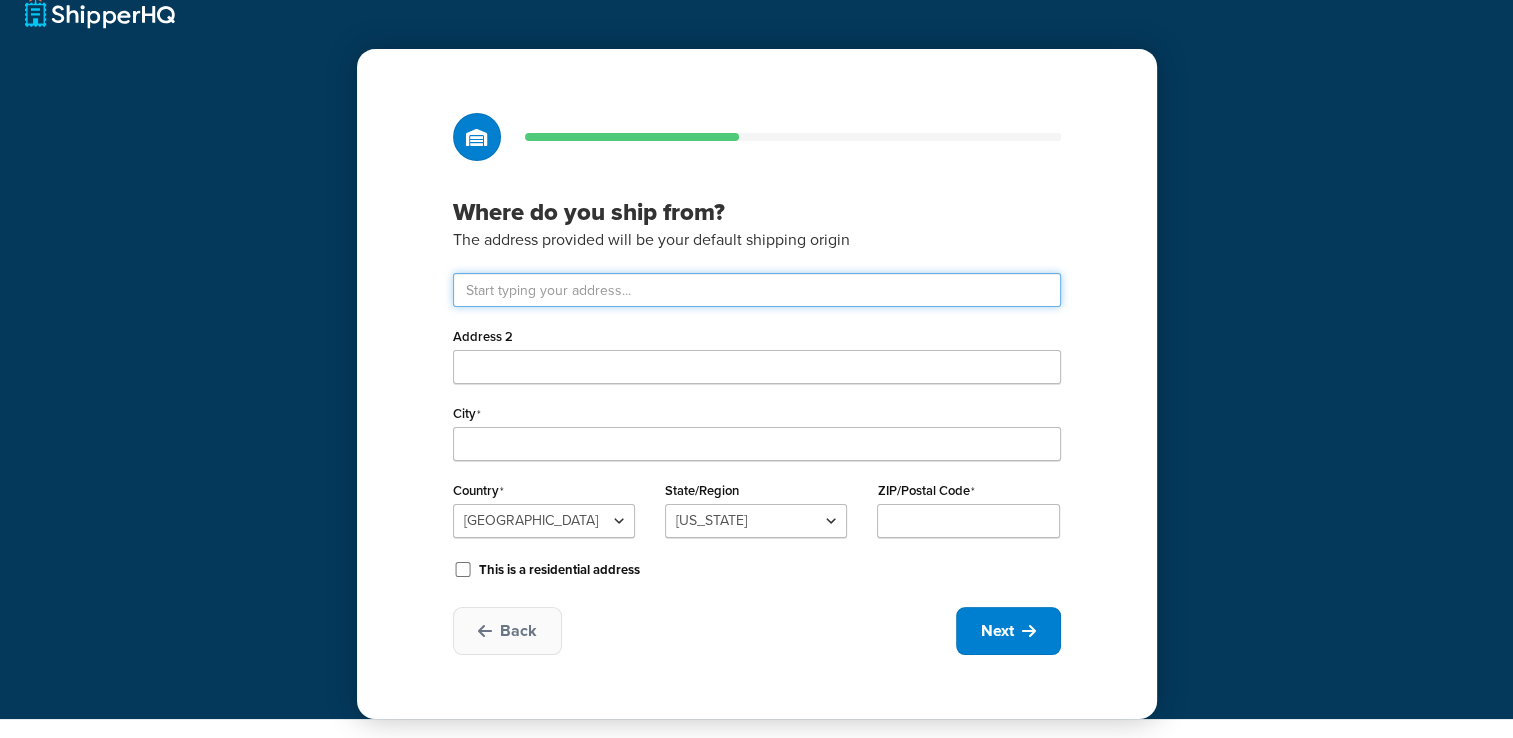 click at bounding box center [757, 290] 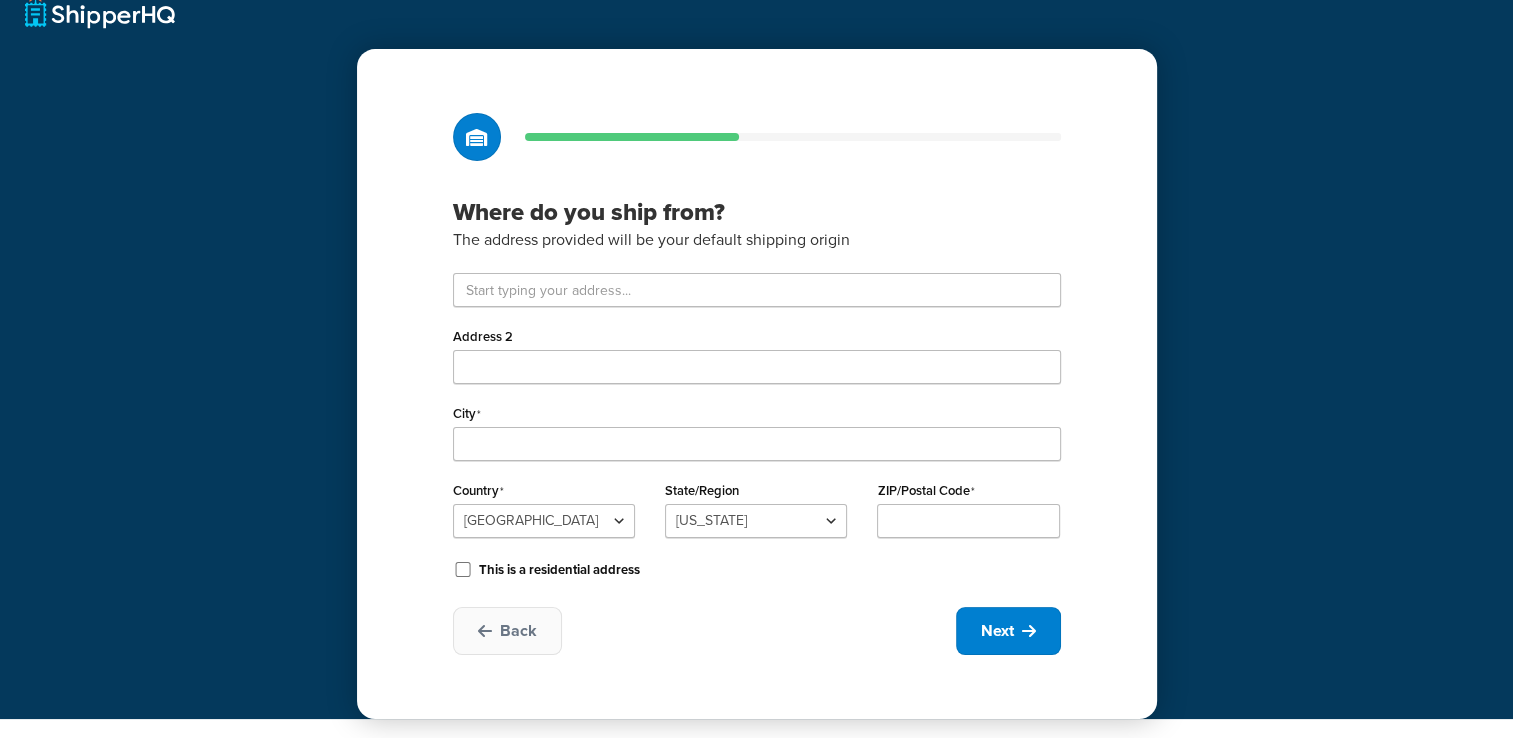 click on "Address 2" at bounding box center [483, 336] 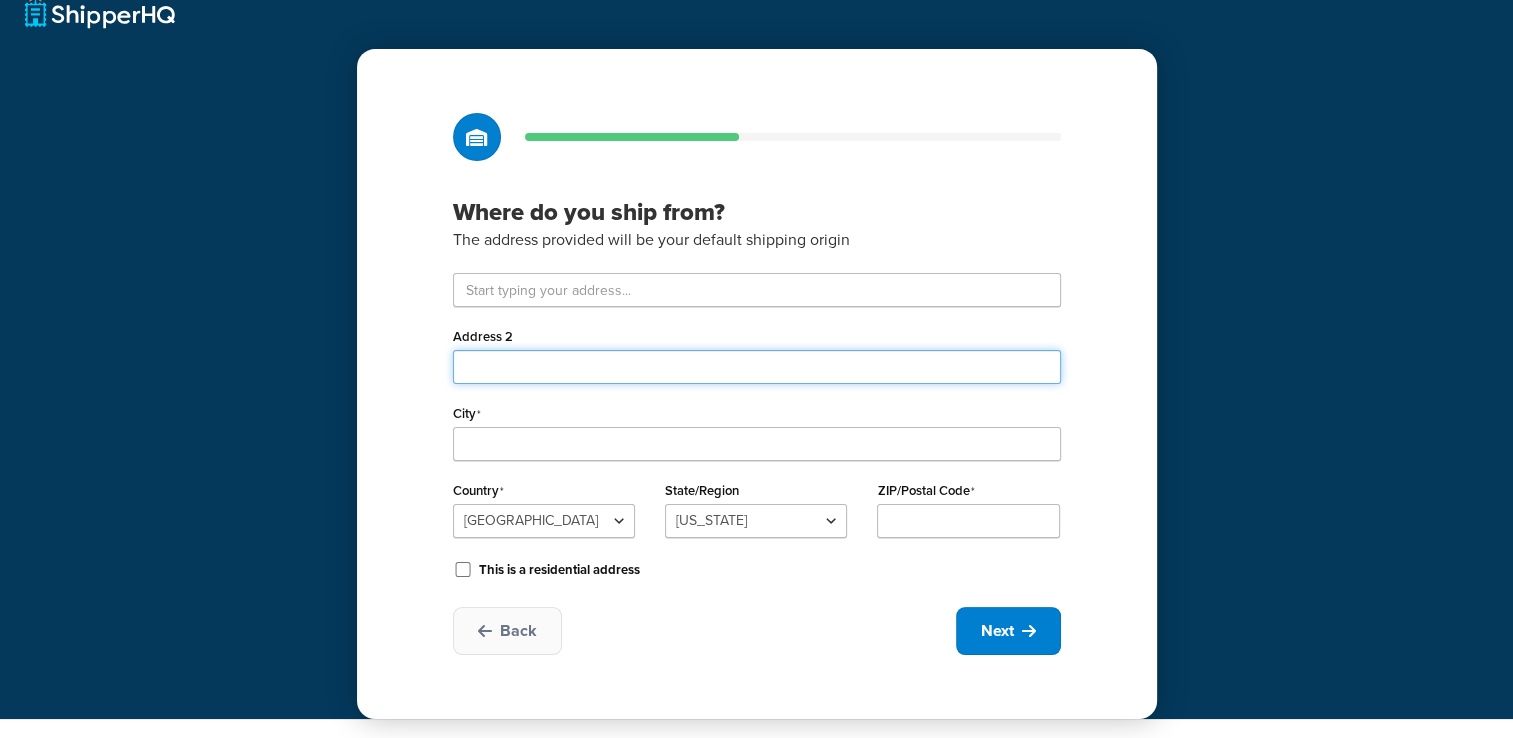 click on "Address 2" at bounding box center [757, 367] 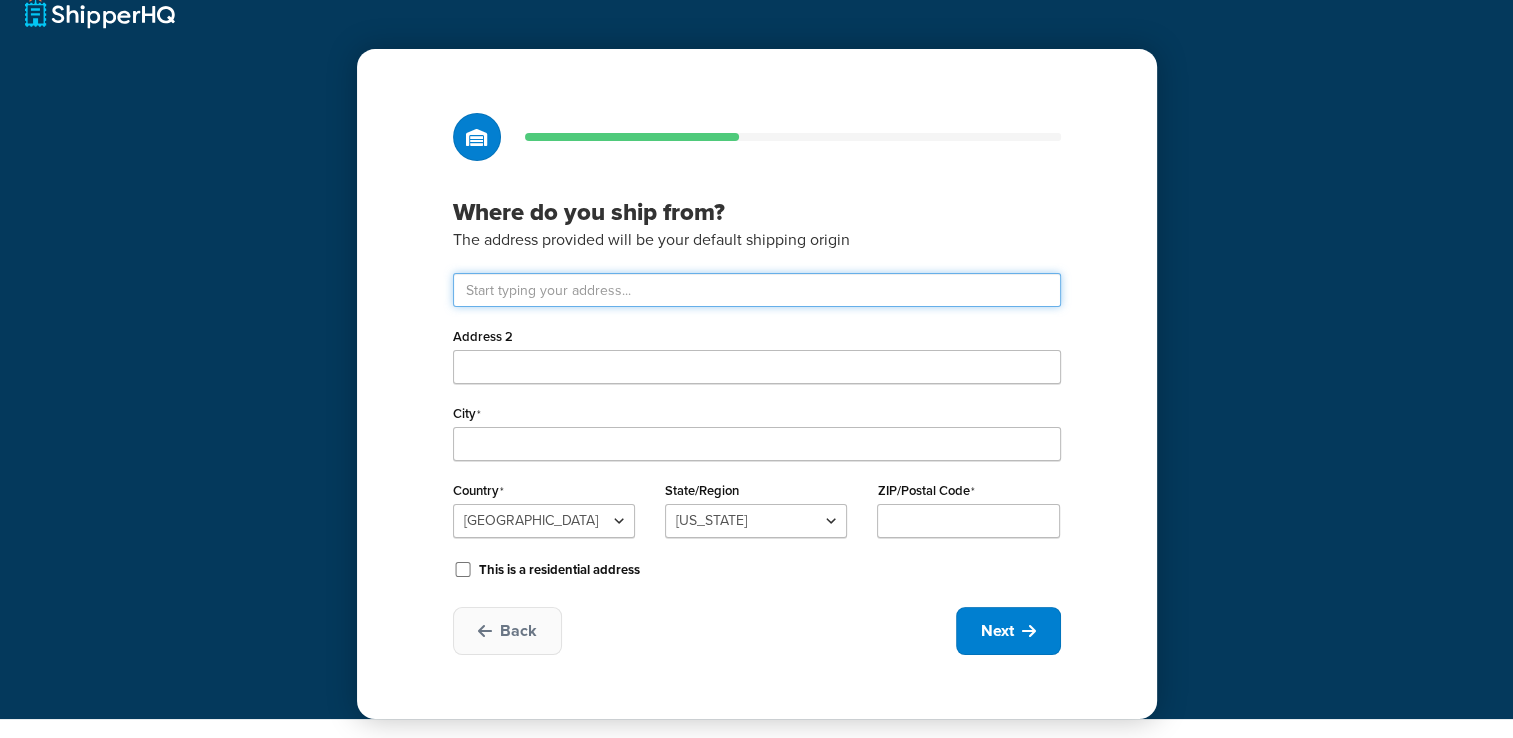click at bounding box center (757, 290) 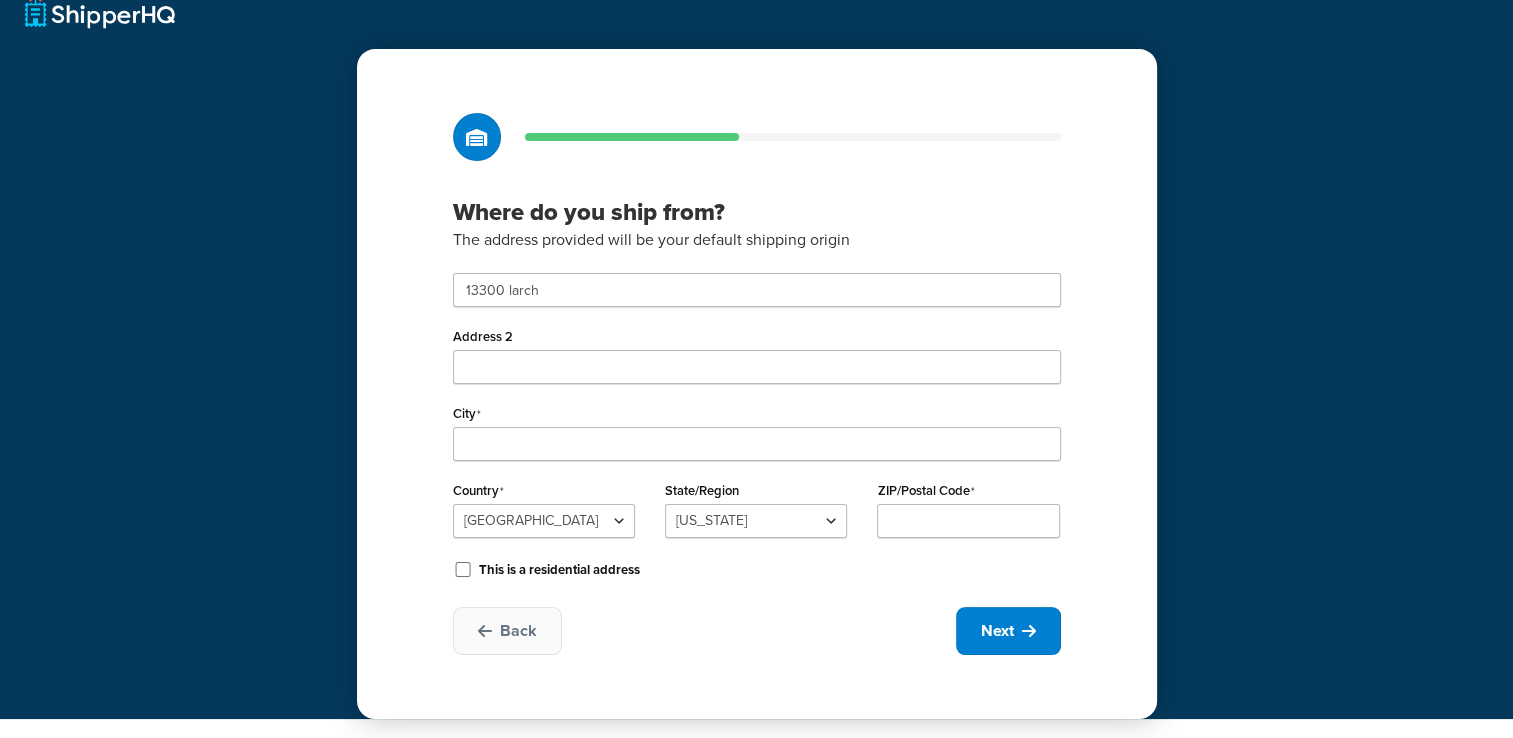 type on "Larchmont Drive" 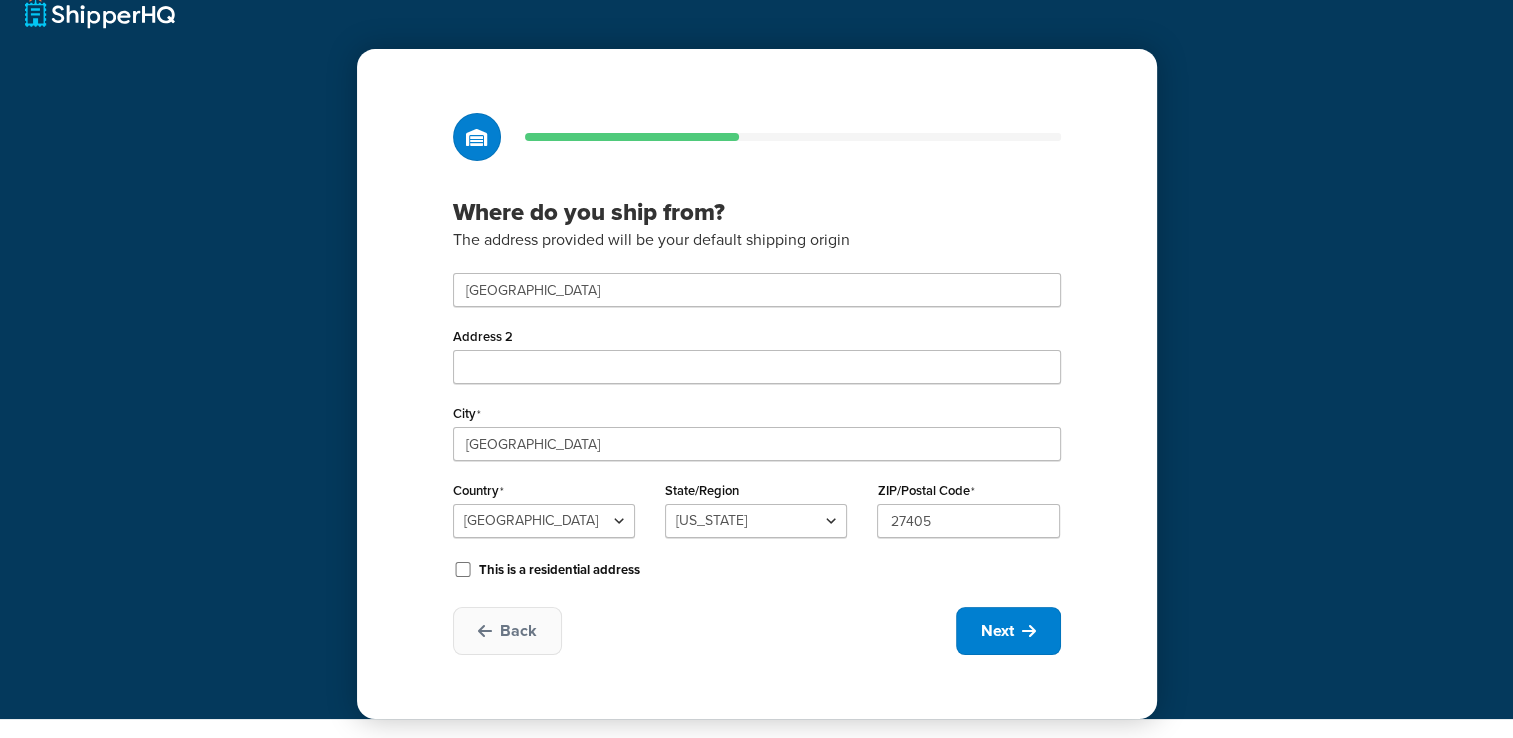 click on "This is a residential address" at bounding box center [559, 570] 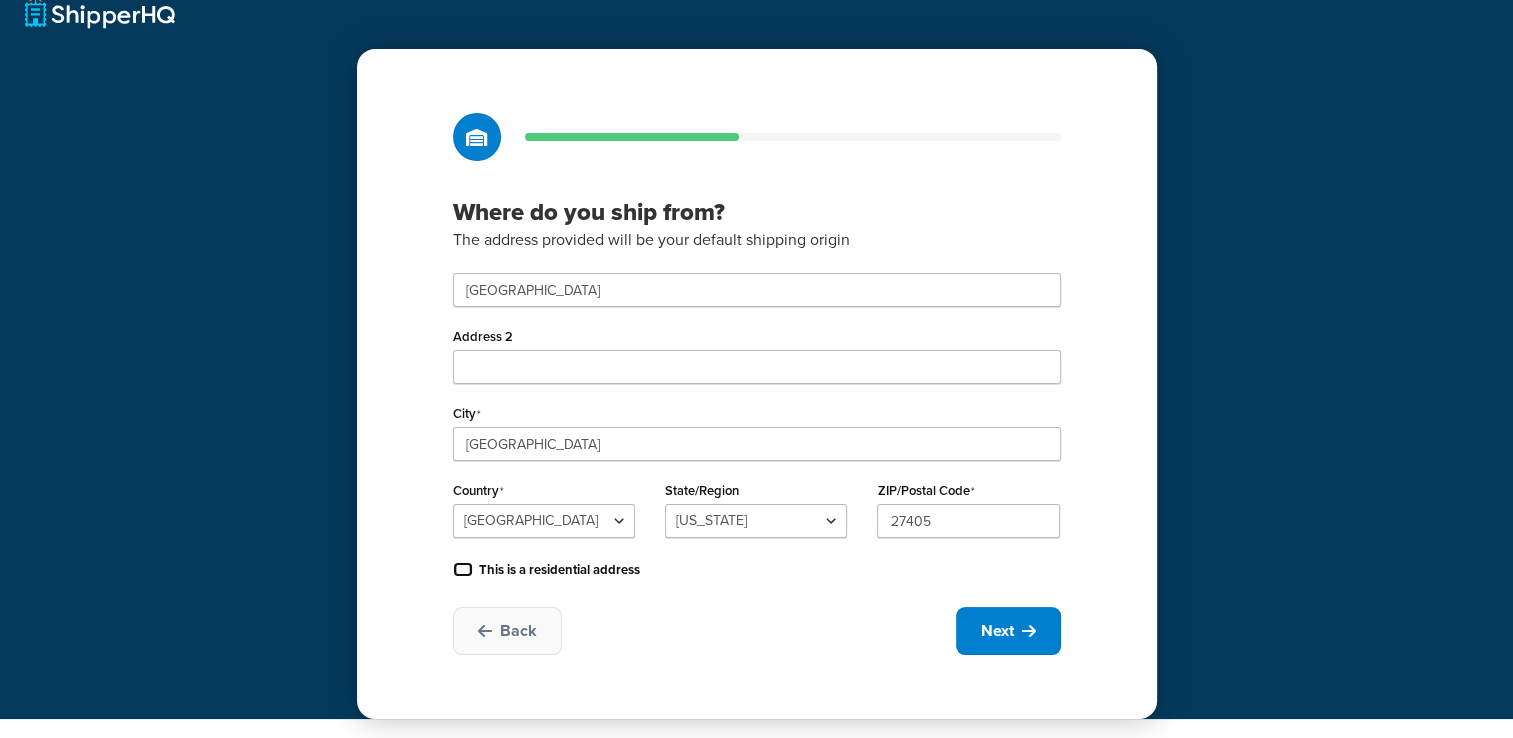 click on "This is a residential address" at bounding box center (463, 569) 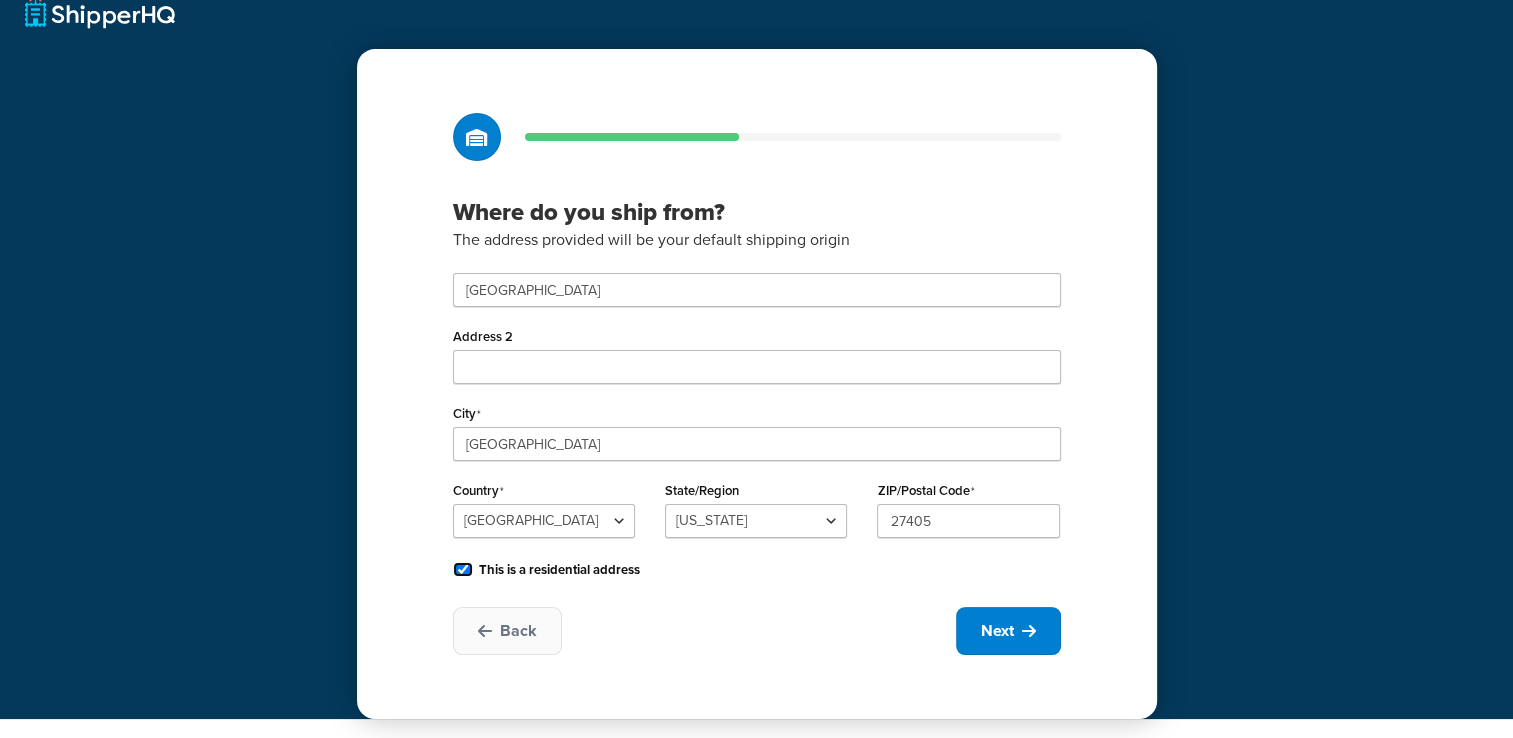 checkbox on "true" 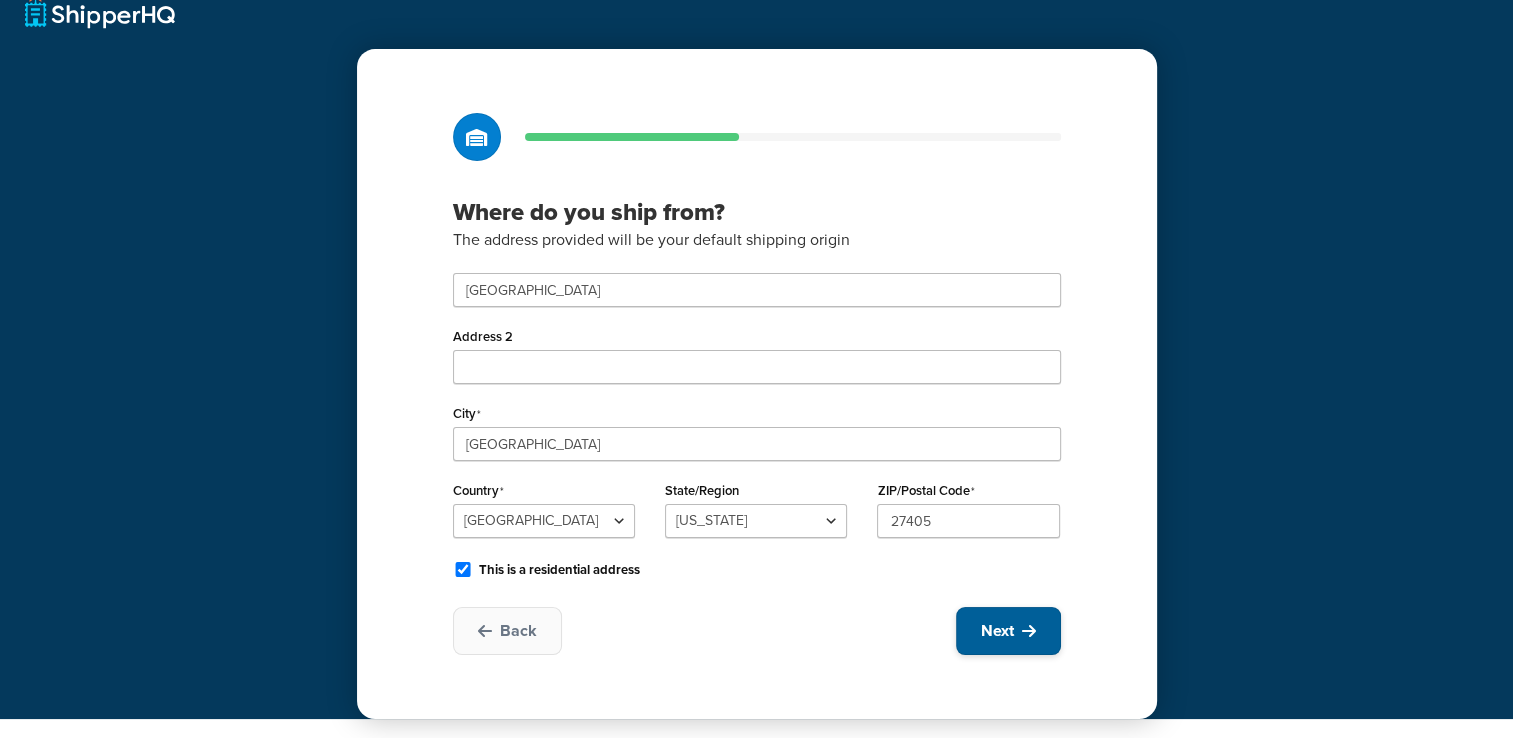 click on "Next" at bounding box center [1008, 631] 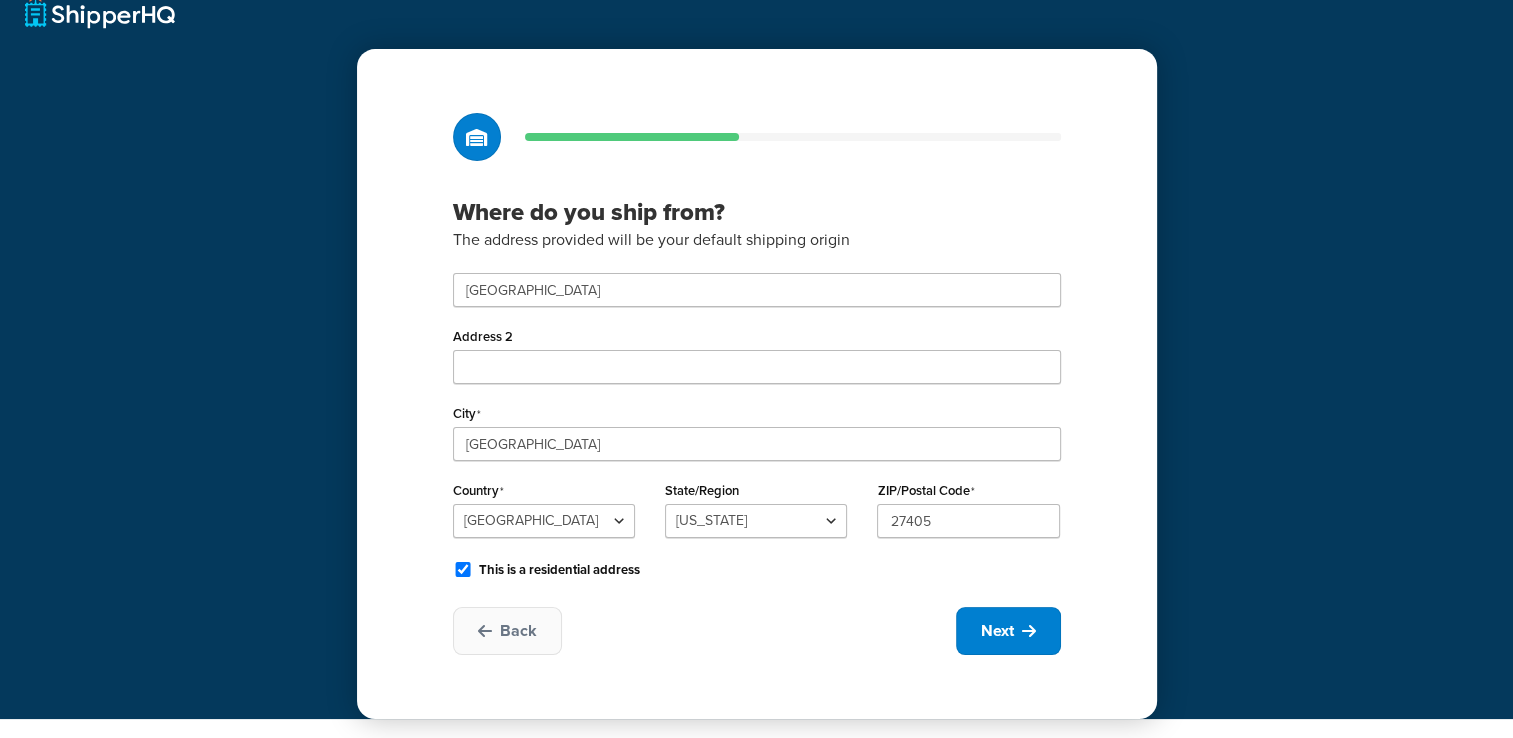 select on "1" 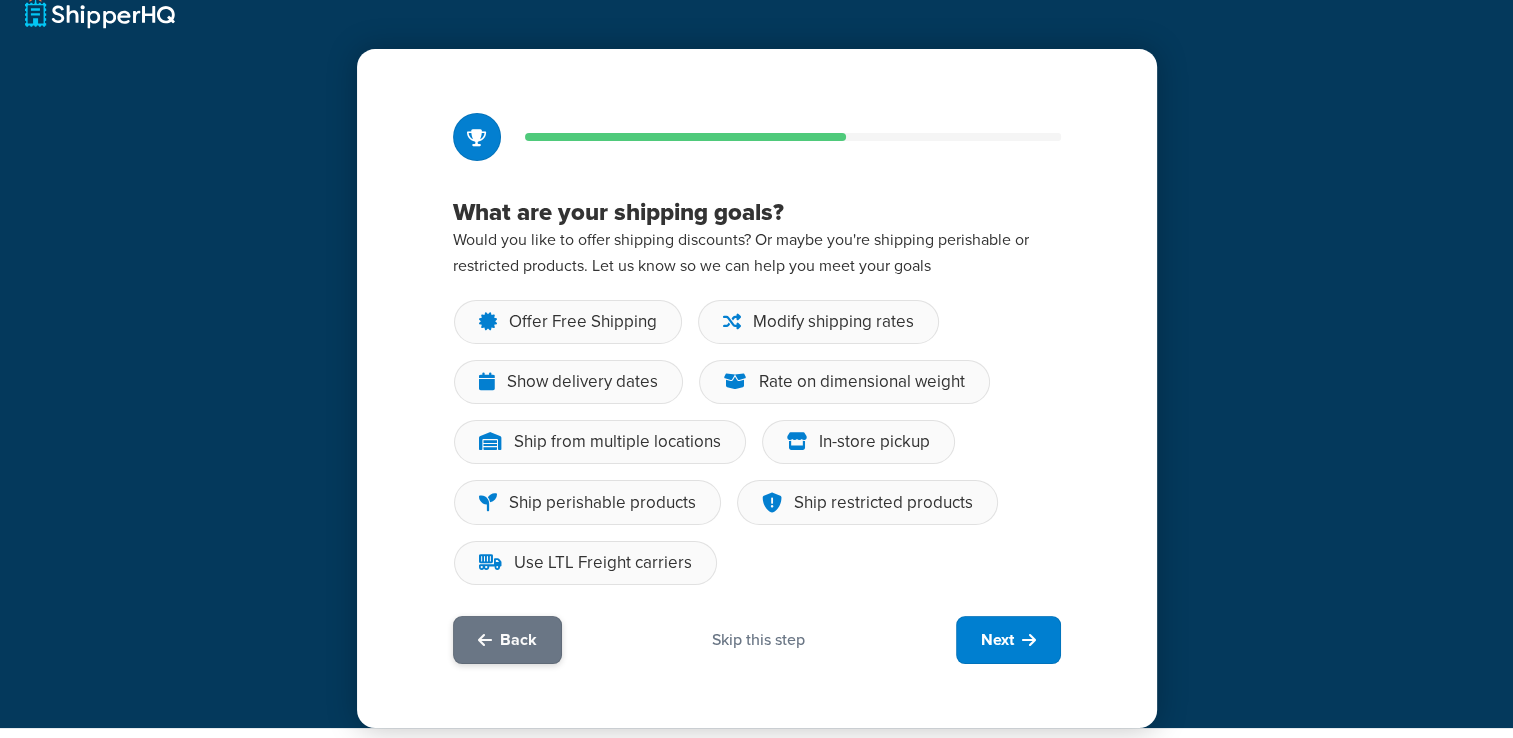 click on "Back" at bounding box center (507, 640) 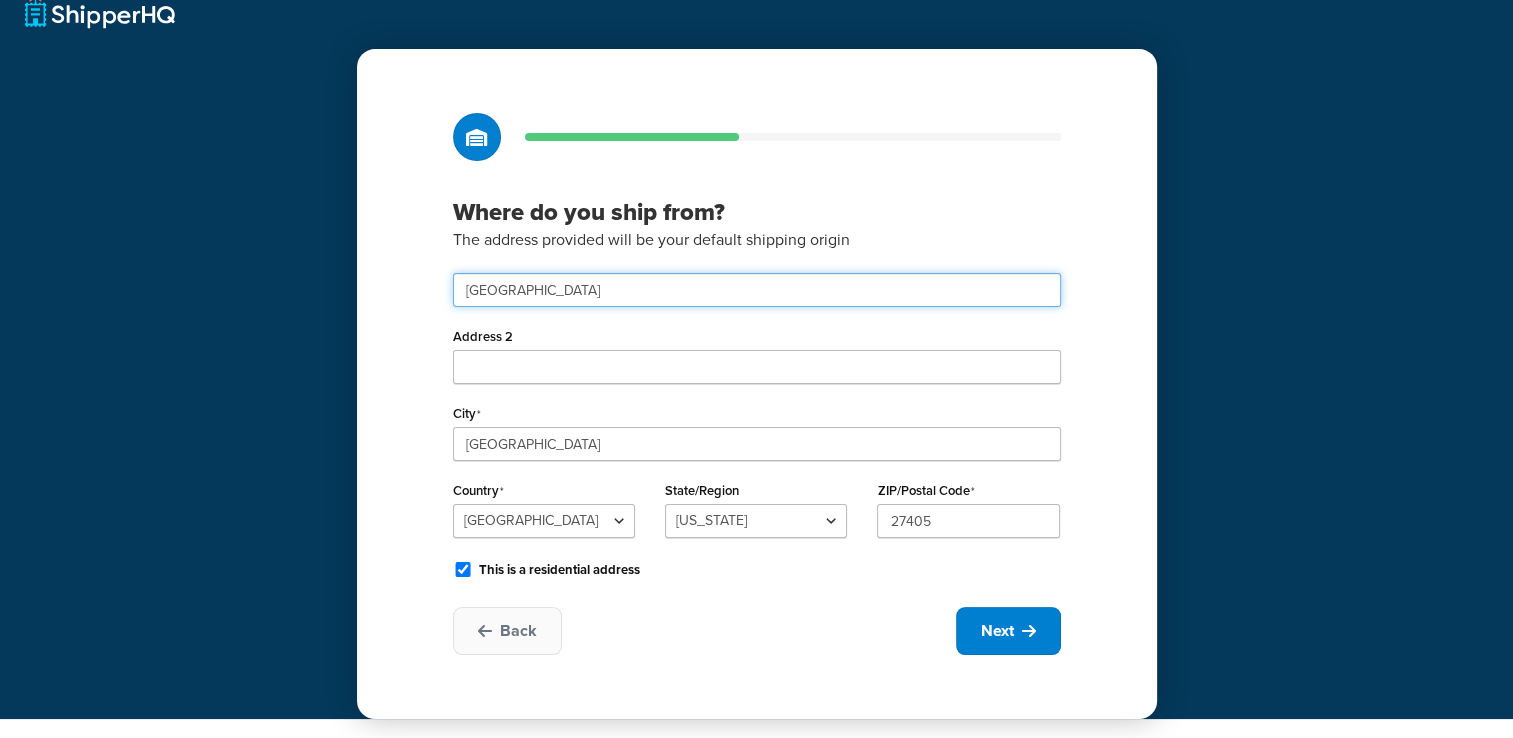 click on "Larchmont Drive" at bounding box center [757, 290] 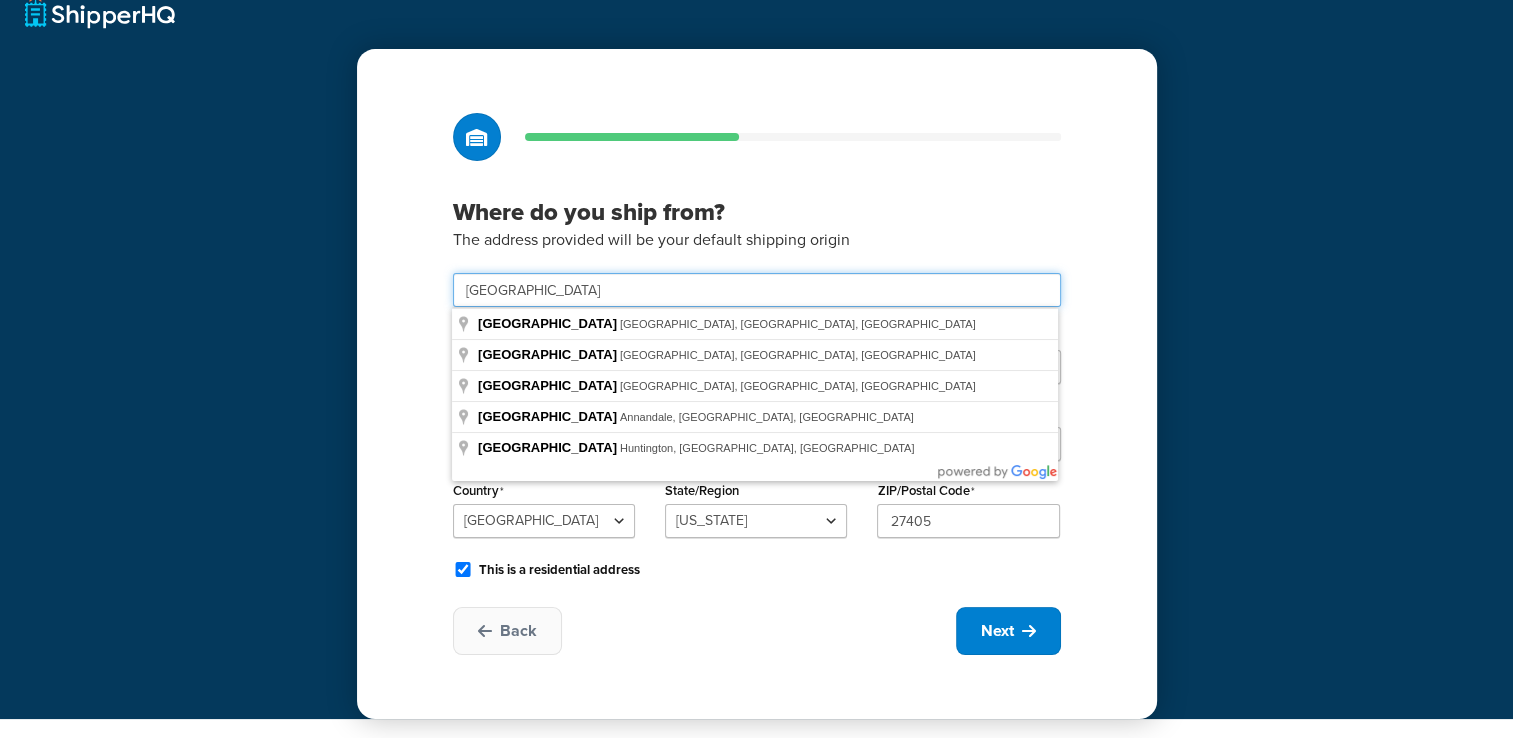 click on "Larchmont Drive" at bounding box center (757, 290) 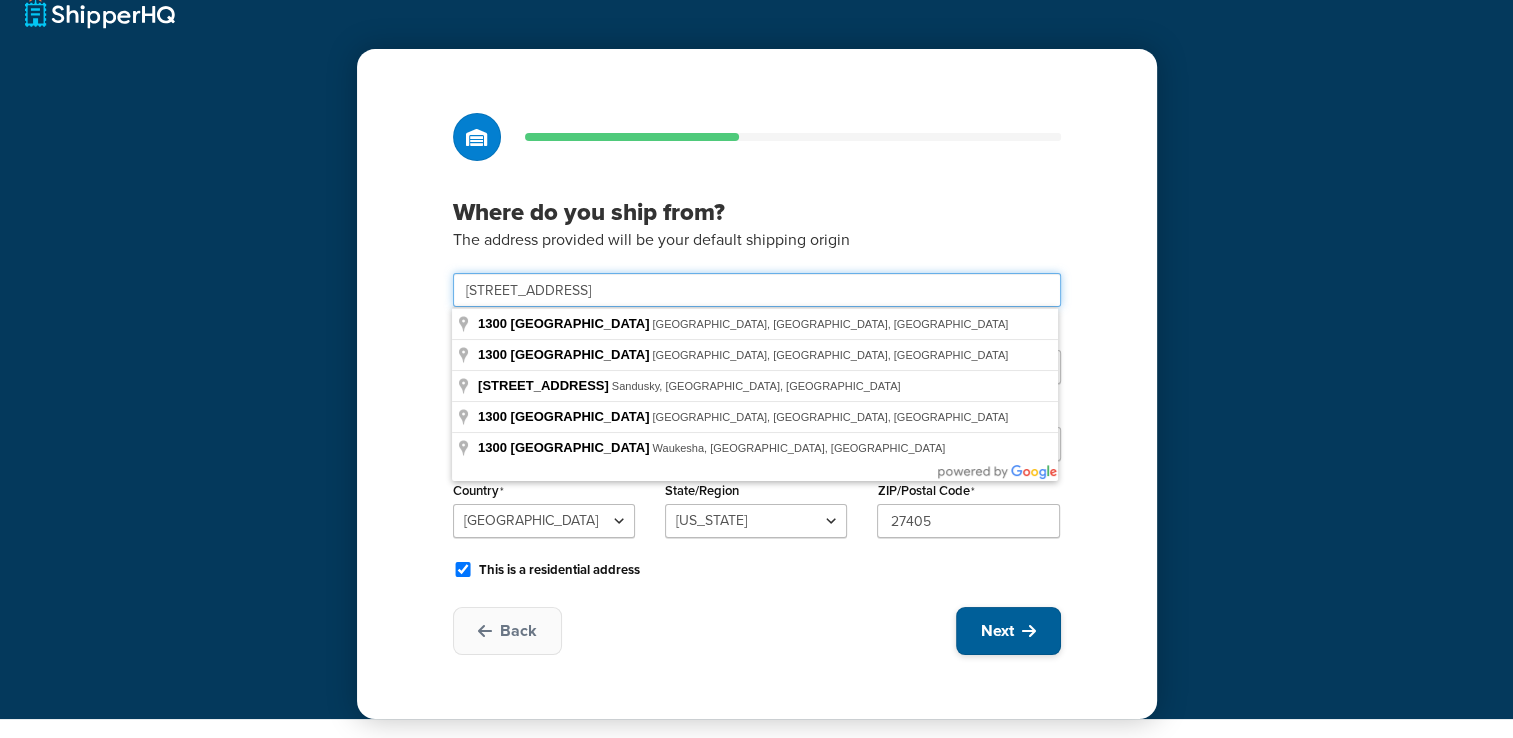 type on "1300 Larchmont Drive" 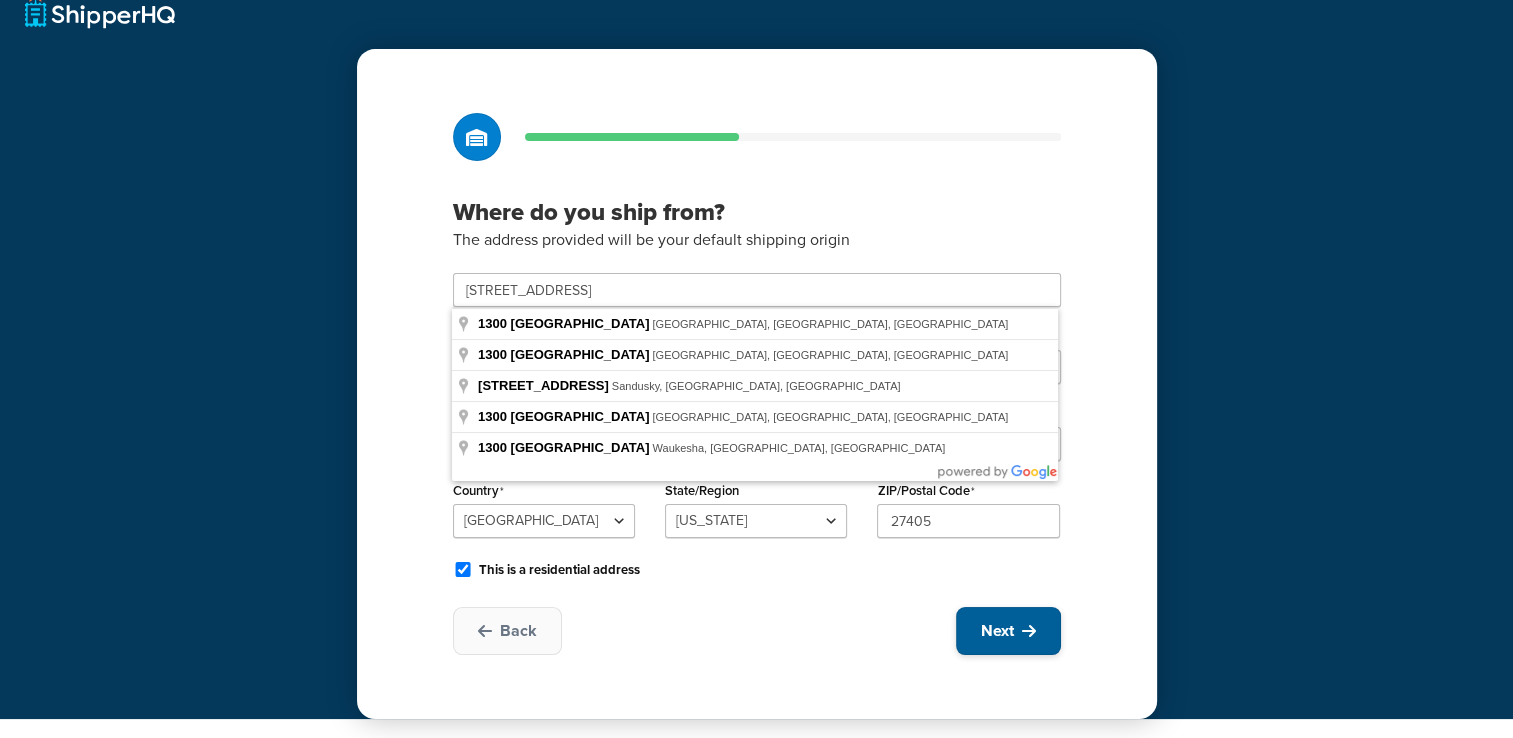 click on "Next" at bounding box center [997, 631] 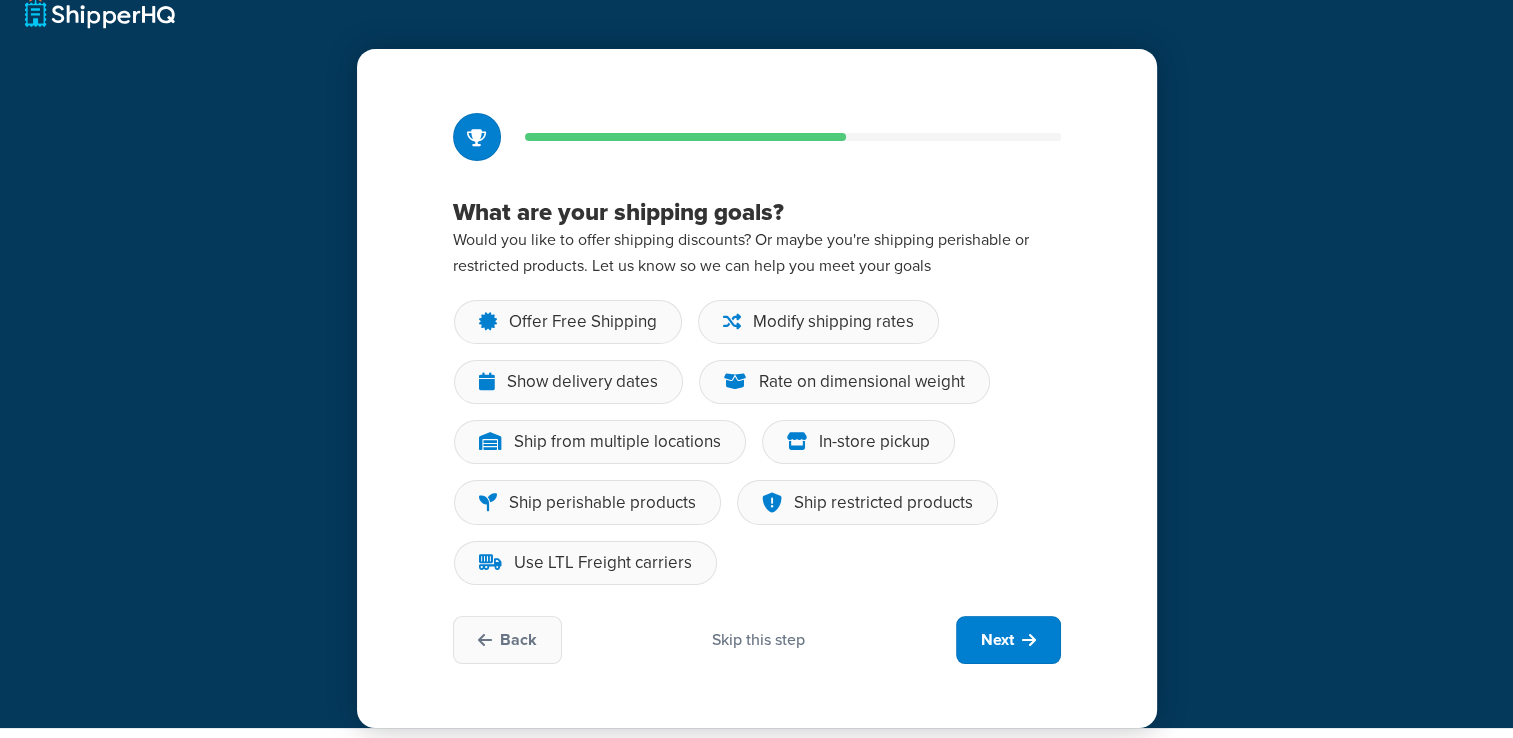 click on "Skip this step" at bounding box center [758, 640] 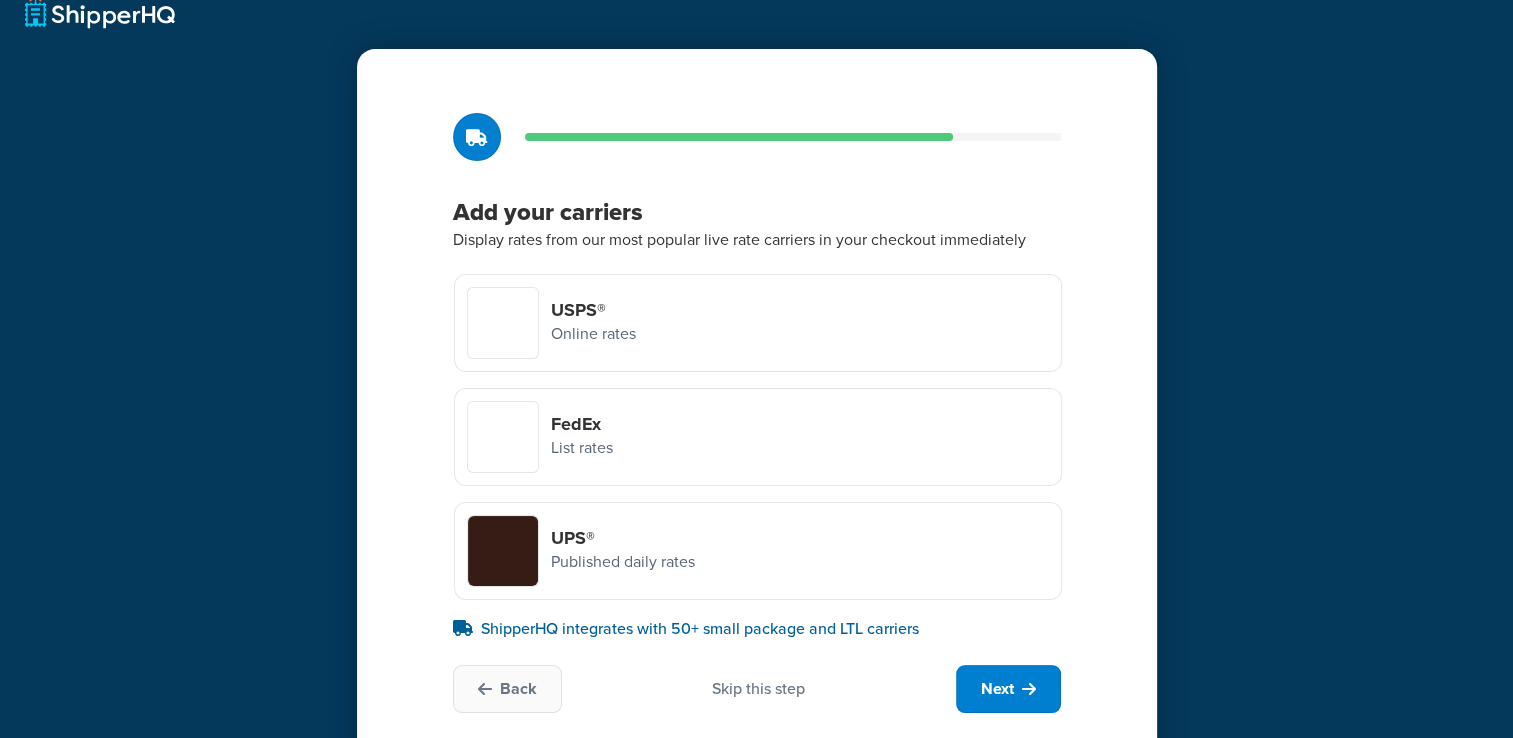 click on "Online rates" at bounding box center (593, 334) 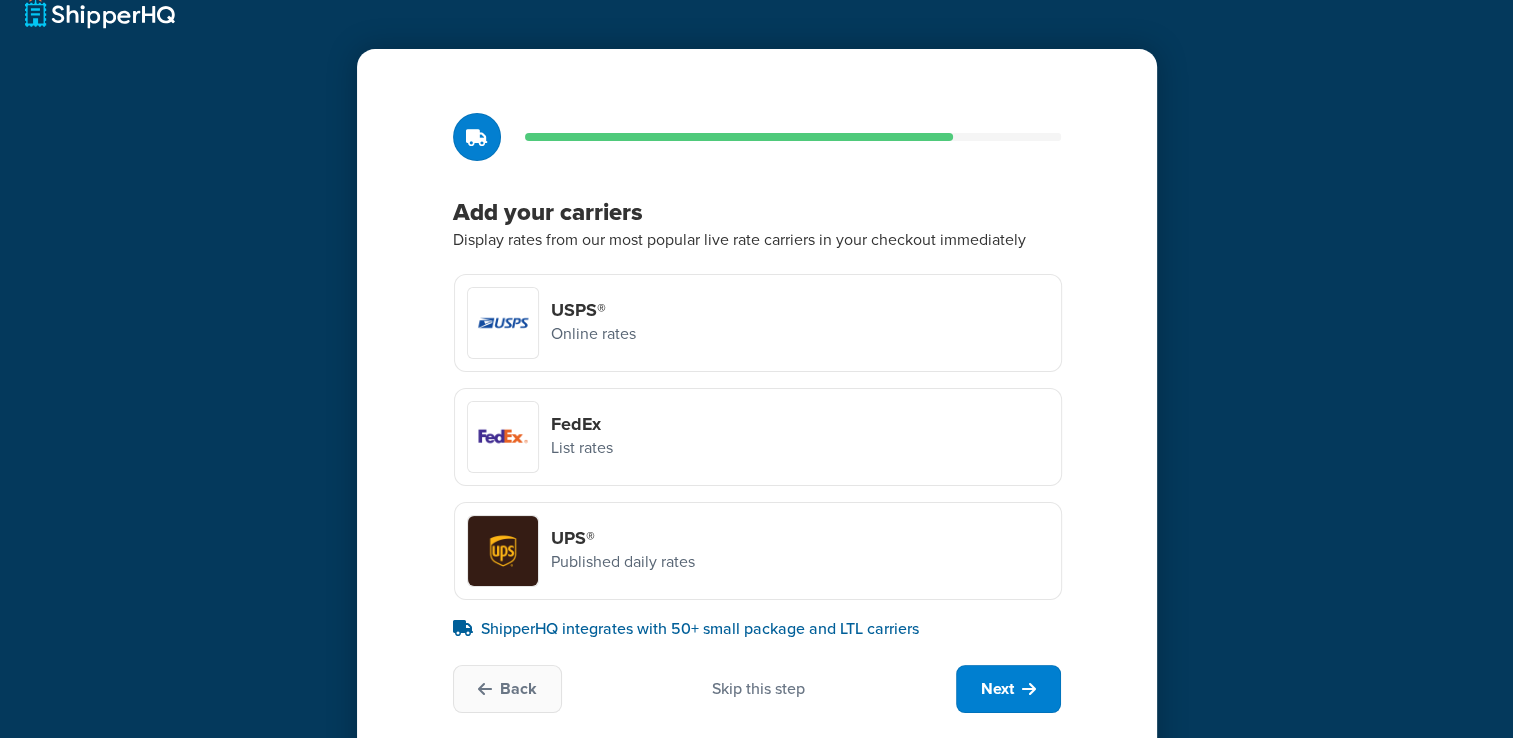 click on "USPS® Online rates" at bounding box center [0, 0] 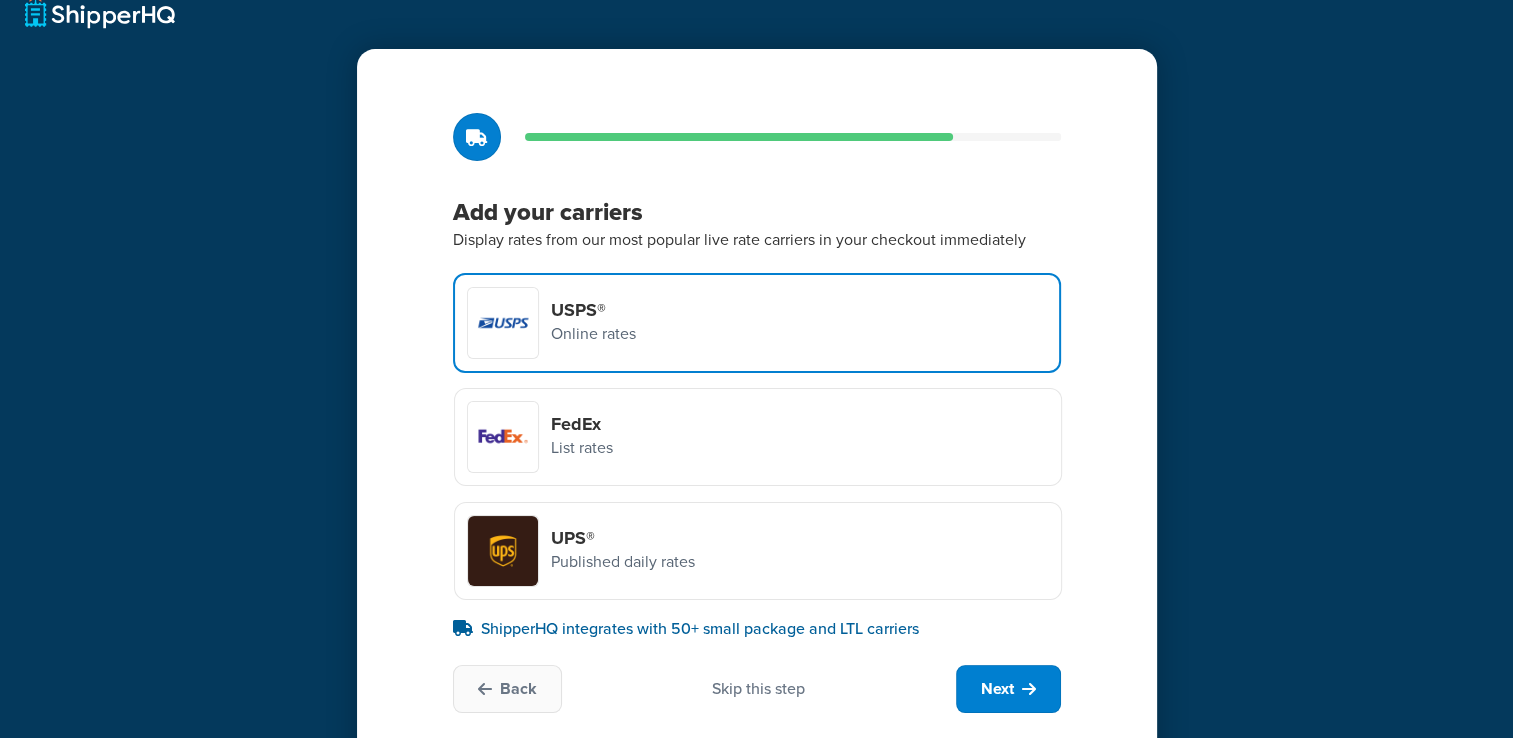 click on "Online rates" at bounding box center (593, 334) 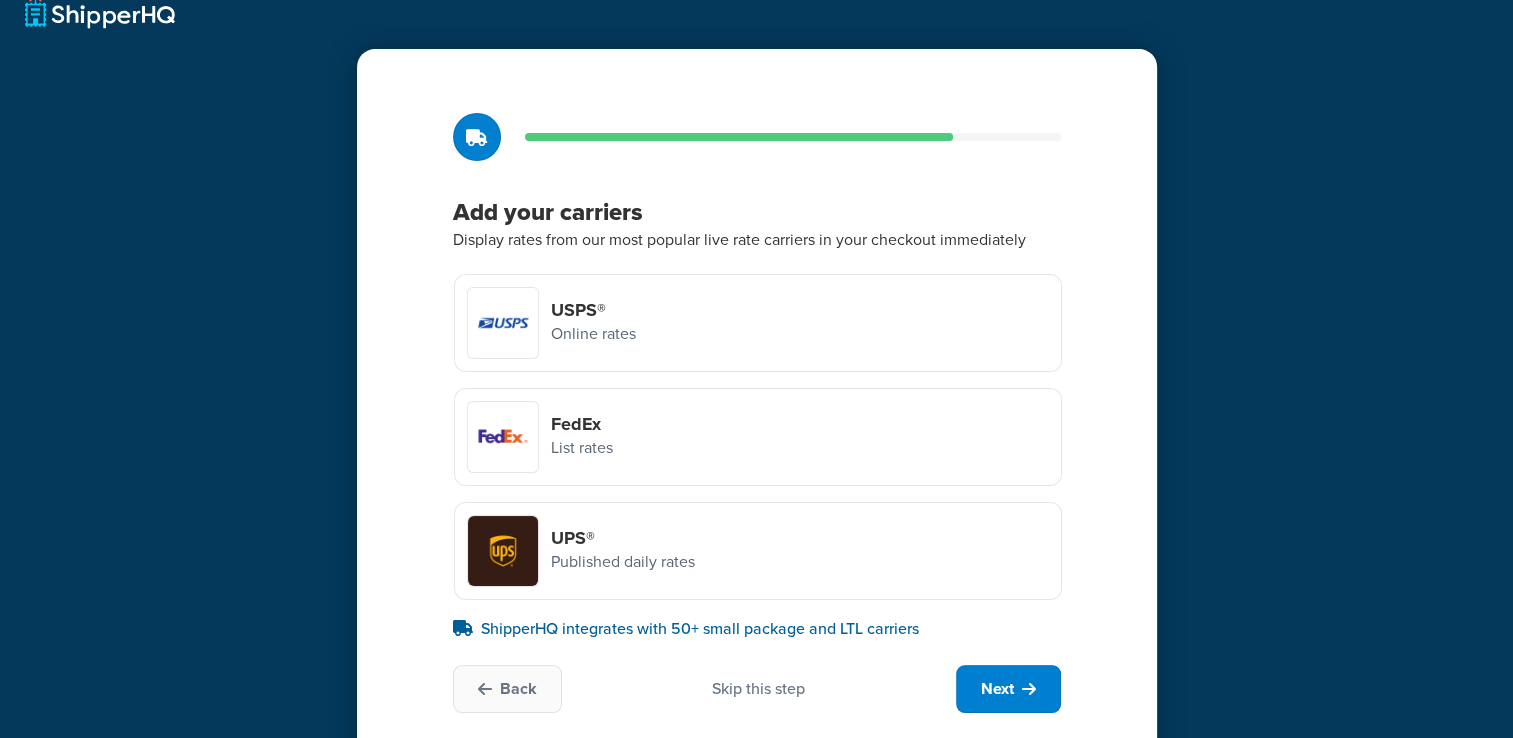 click on "USPS® Online rates" at bounding box center (758, 323) 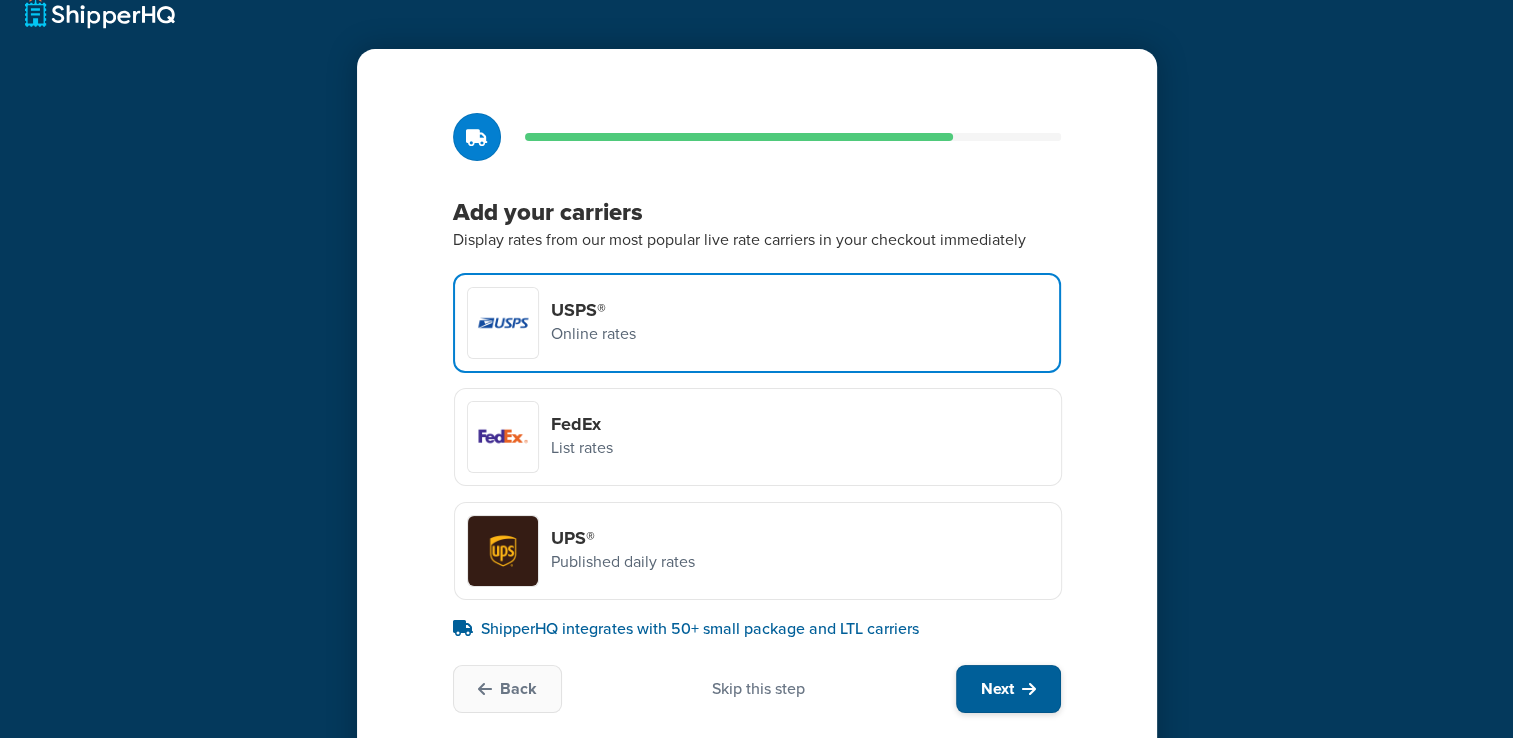 click on "Next" at bounding box center (1008, 689) 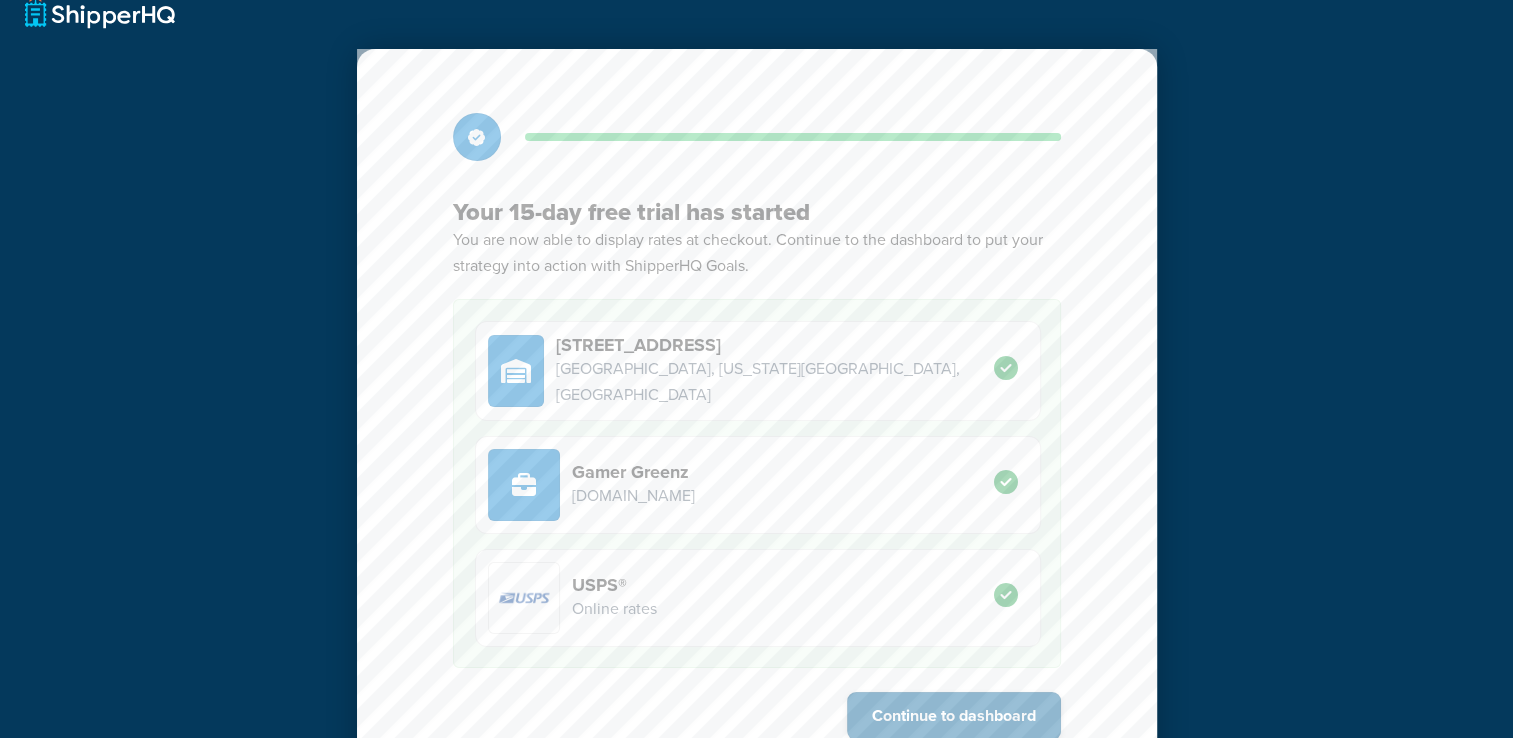 click on "Continue to dashboard" at bounding box center (954, 716) 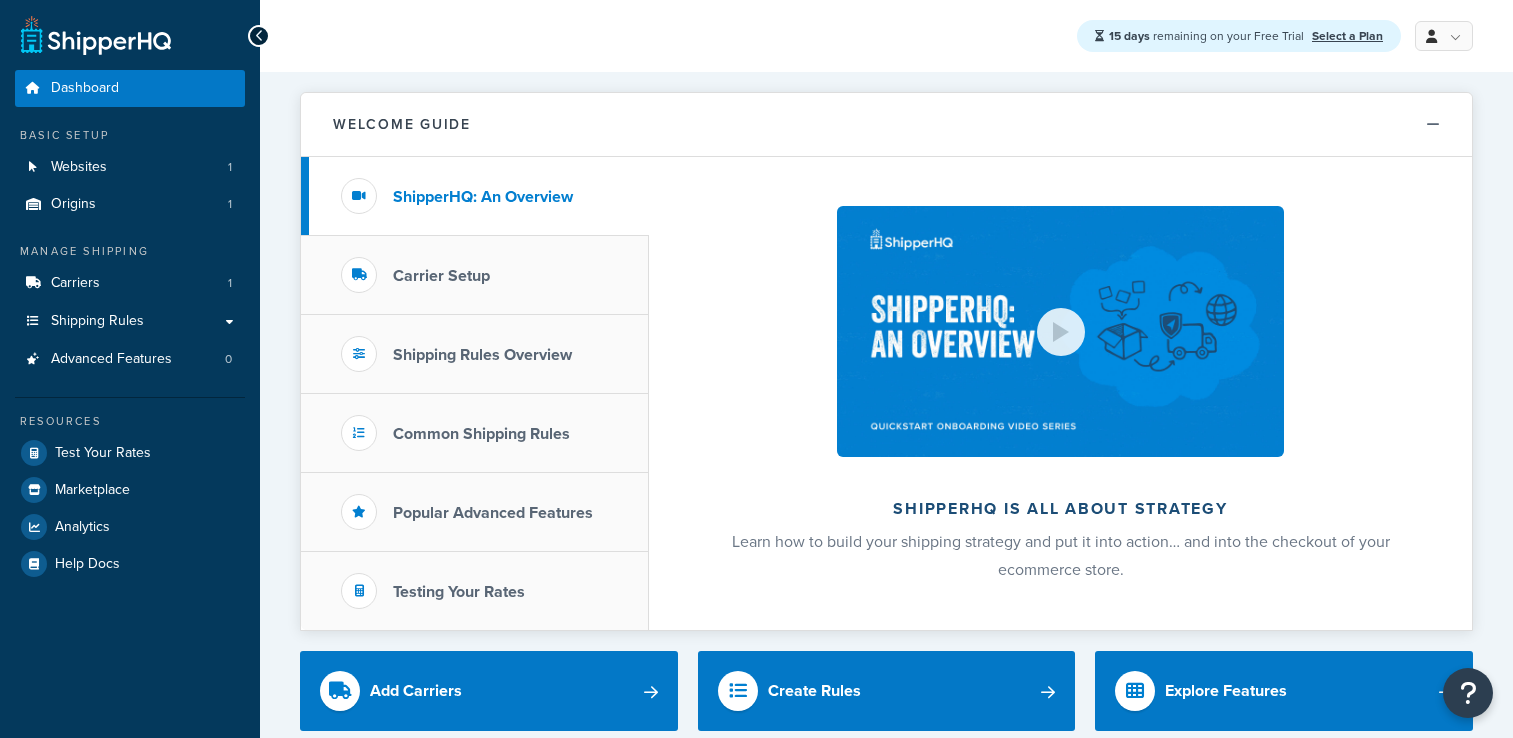 scroll, scrollTop: 0, scrollLeft: 0, axis: both 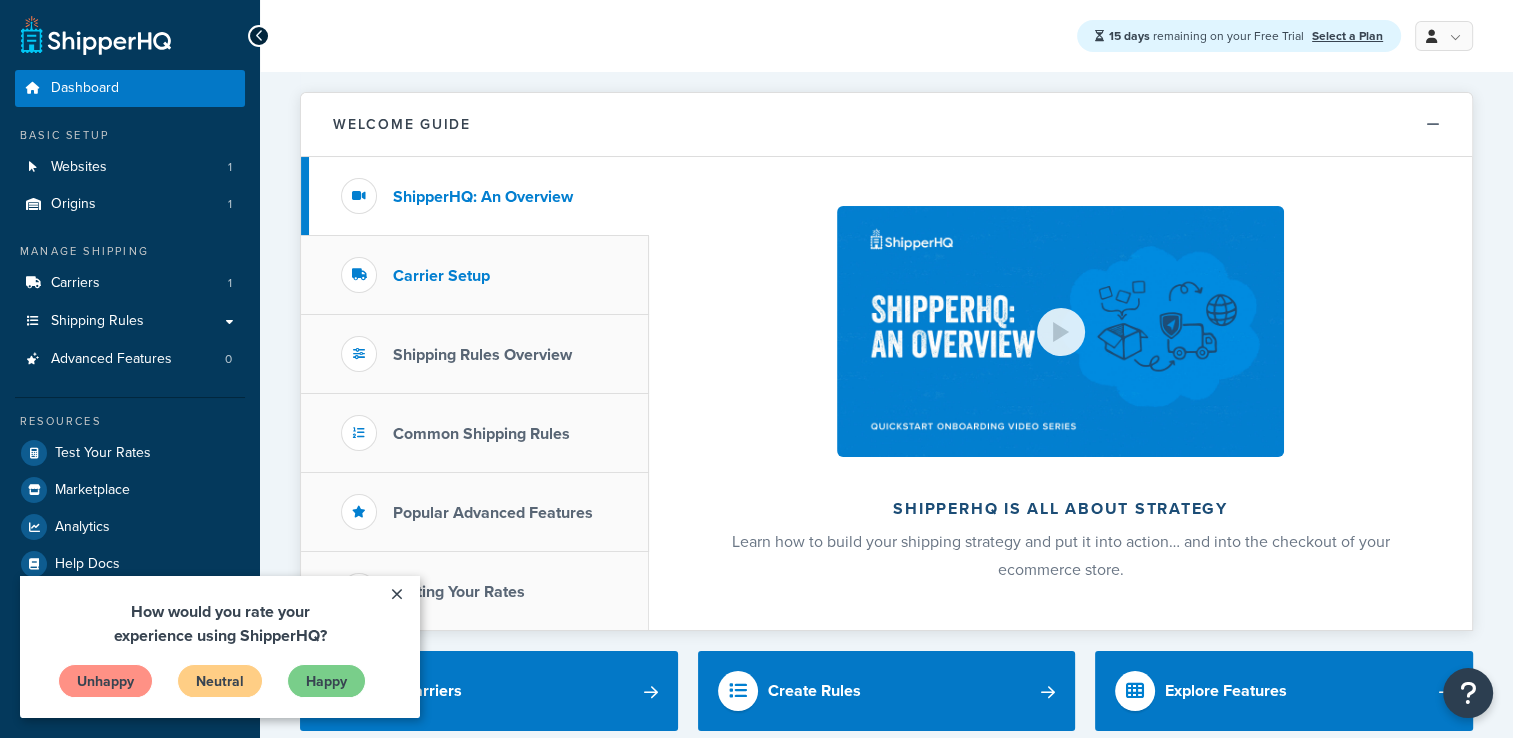 click on "Carrier Setup" at bounding box center [475, 275] 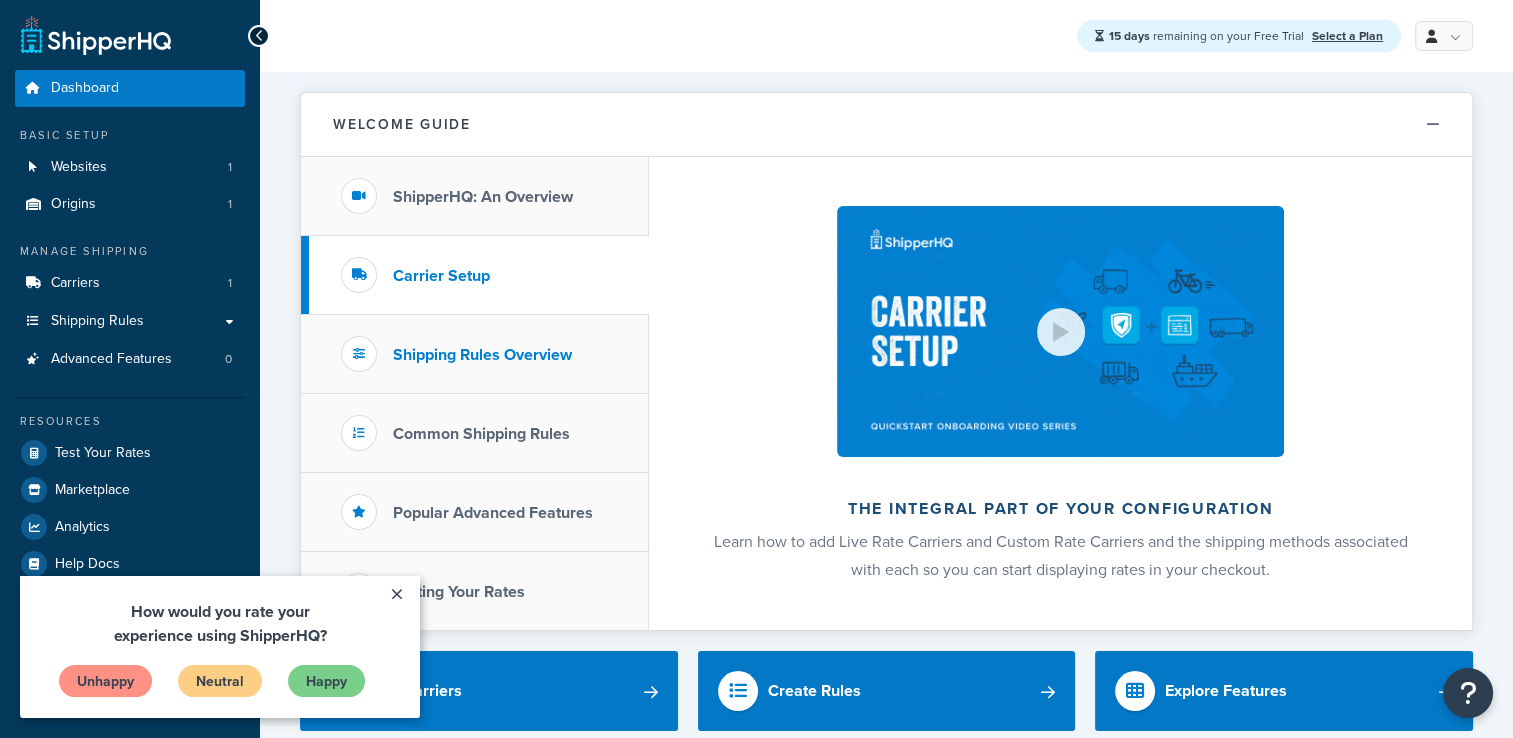 click on "Shipping Rules Overview" at bounding box center [482, 355] 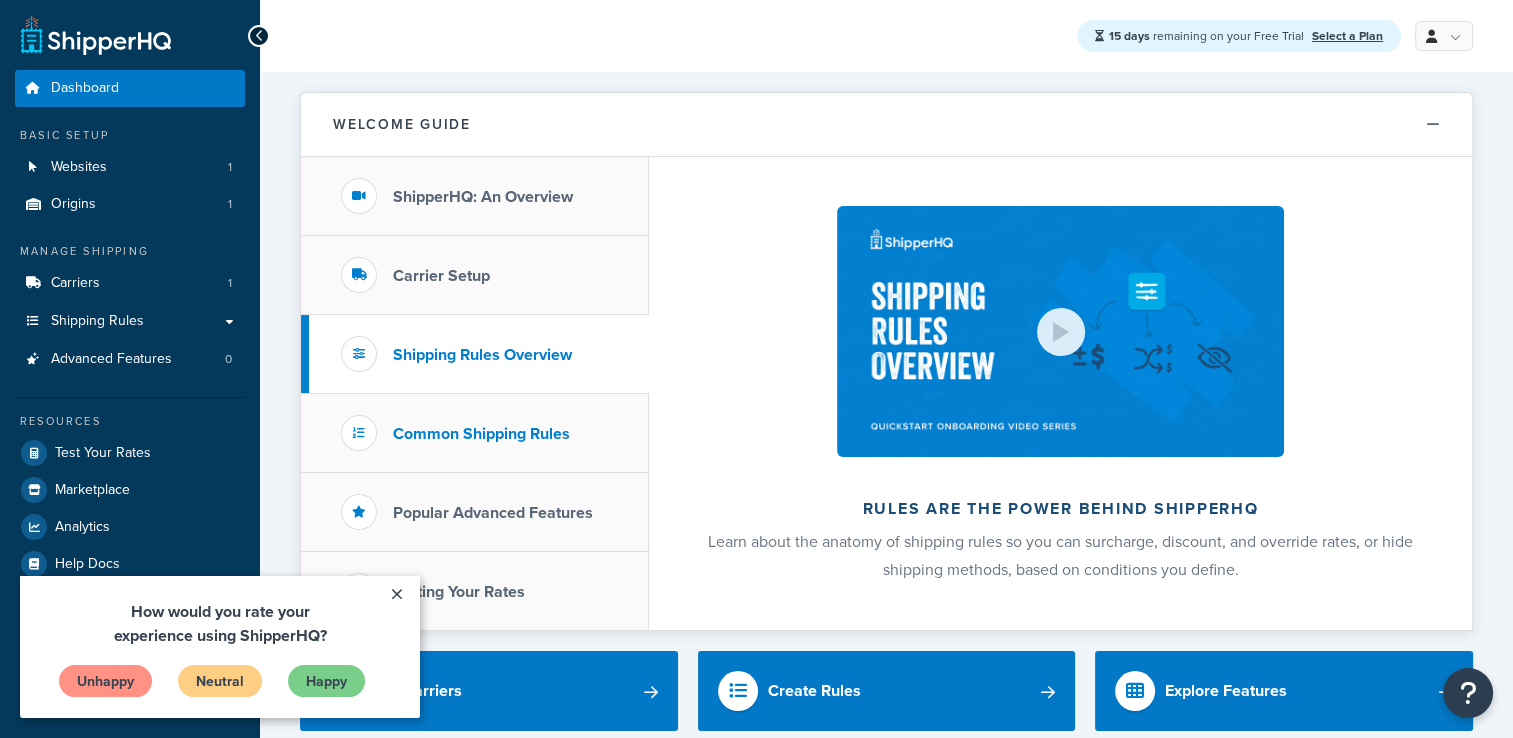 click on "Common Shipping Rules" at bounding box center (481, 434) 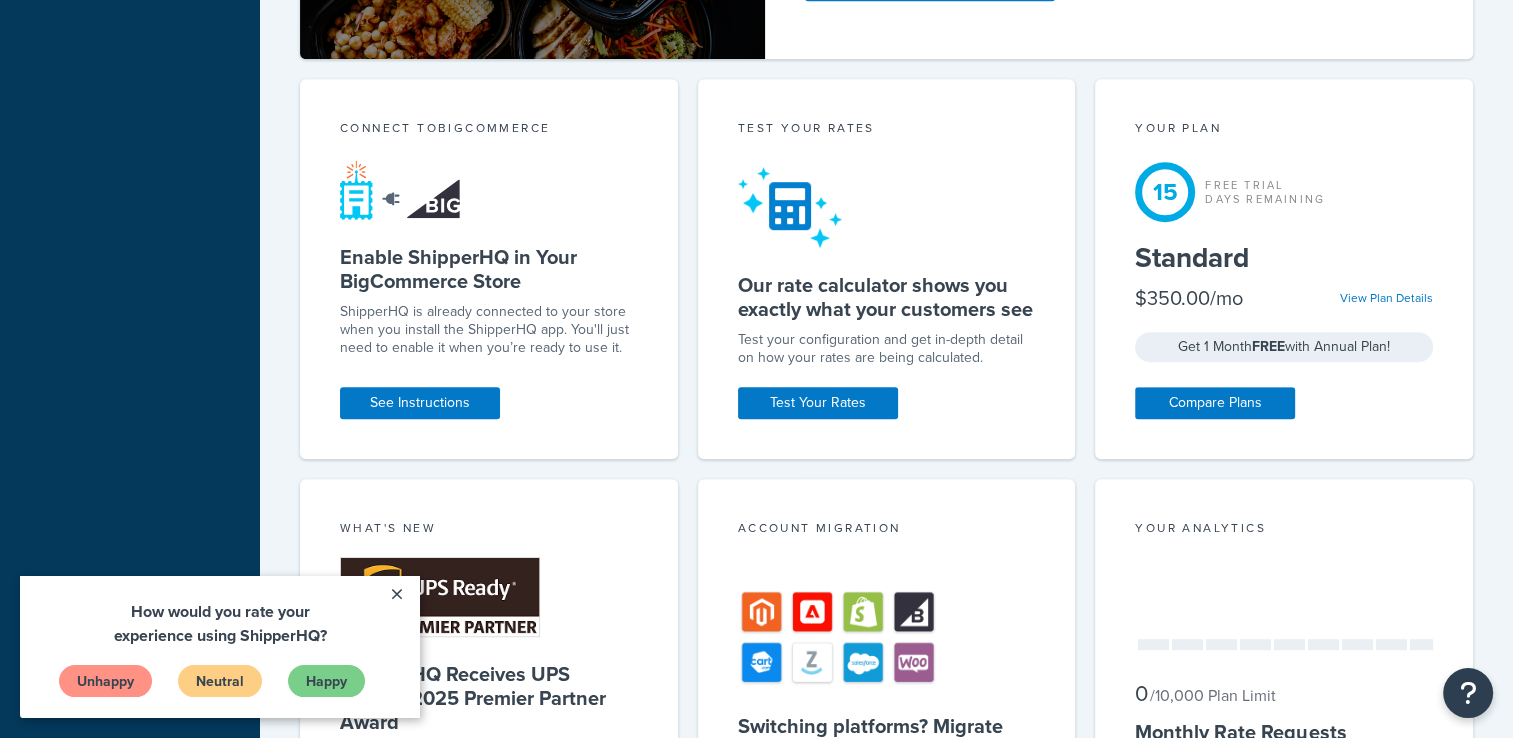 scroll, scrollTop: 1000, scrollLeft: 0, axis: vertical 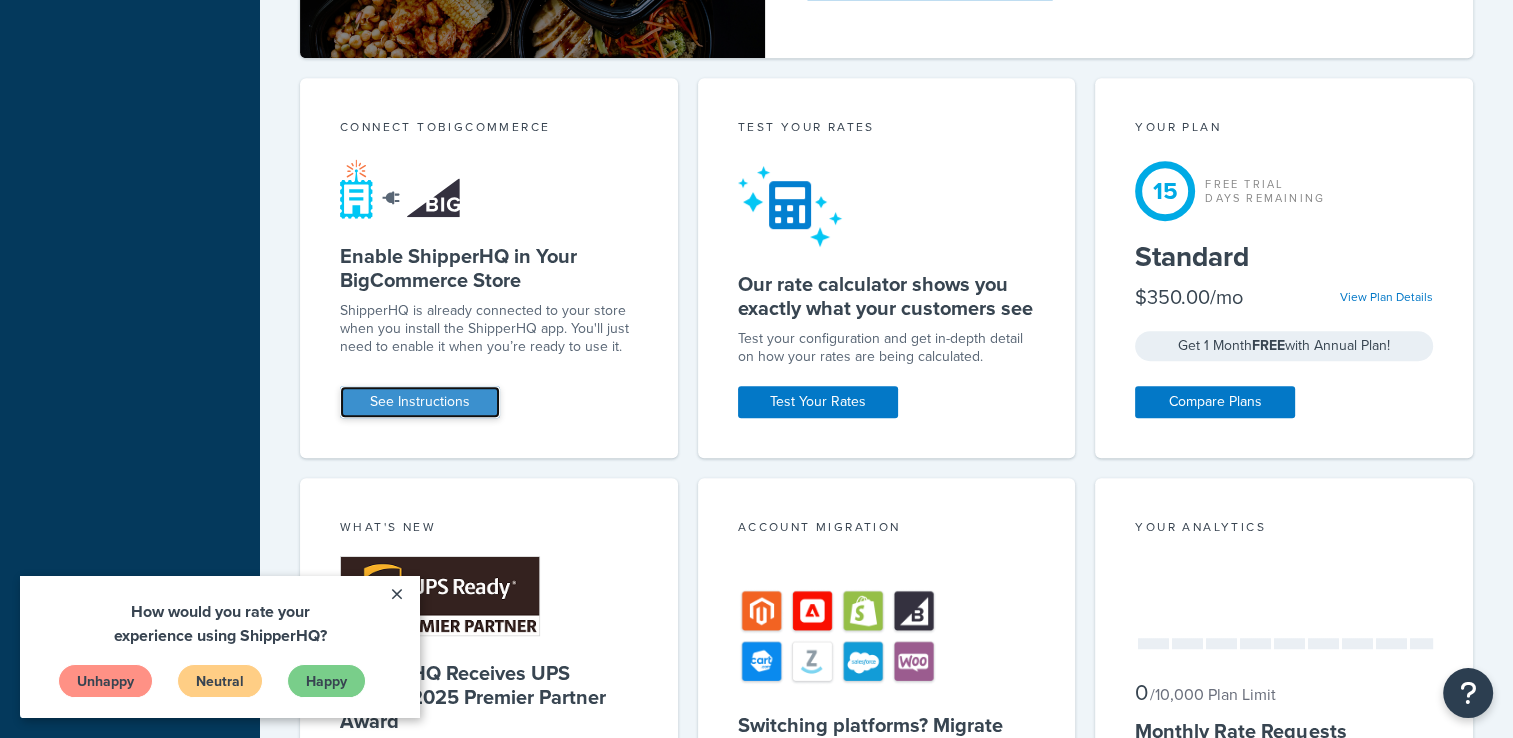 click on "See Instructions" at bounding box center [420, 402] 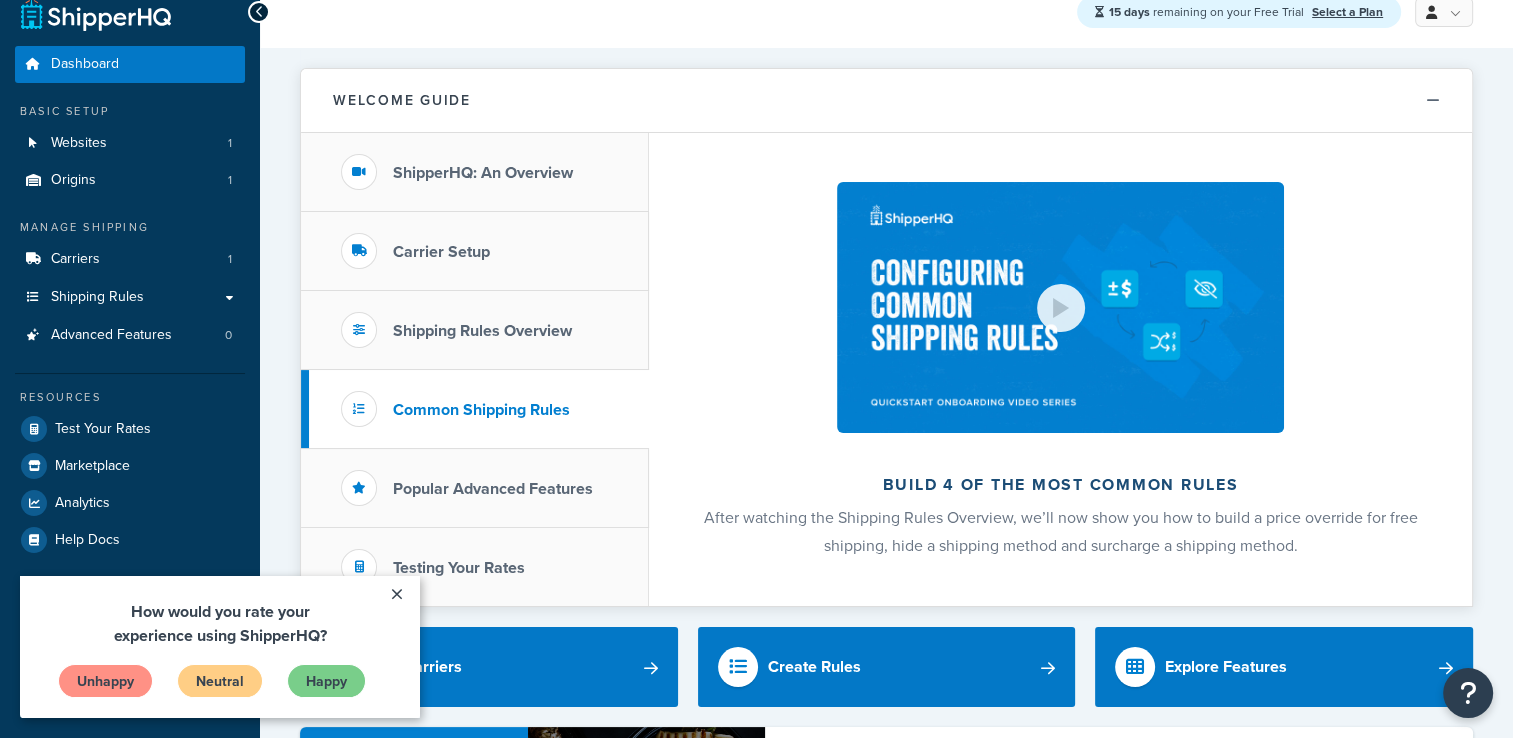 scroll, scrollTop: 0, scrollLeft: 0, axis: both 